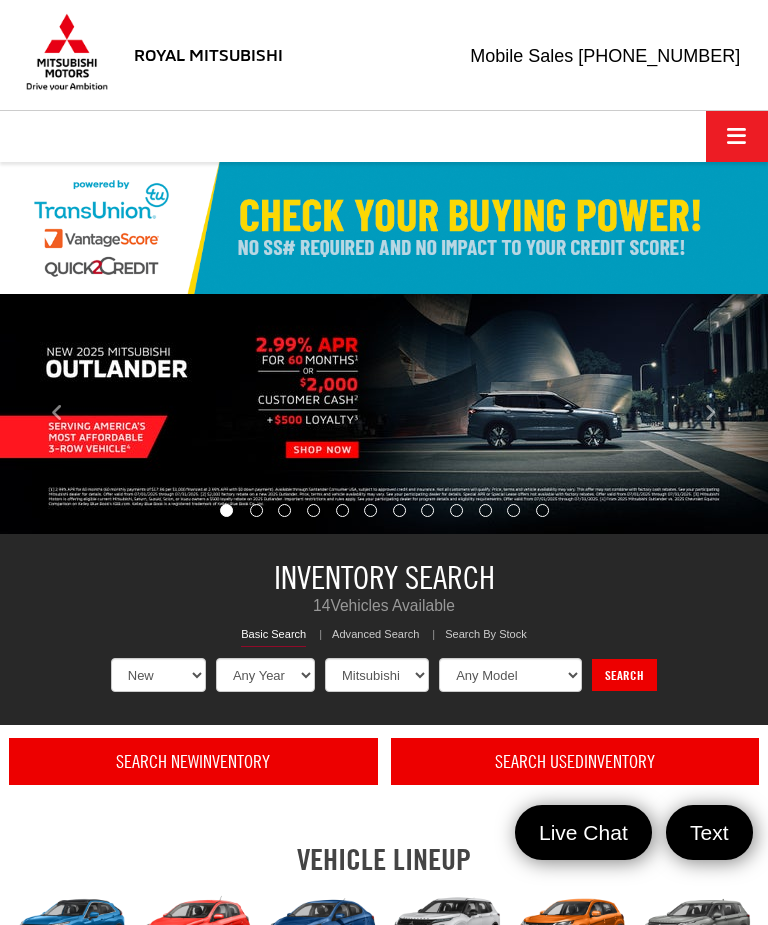 select on "Mitsubishi" 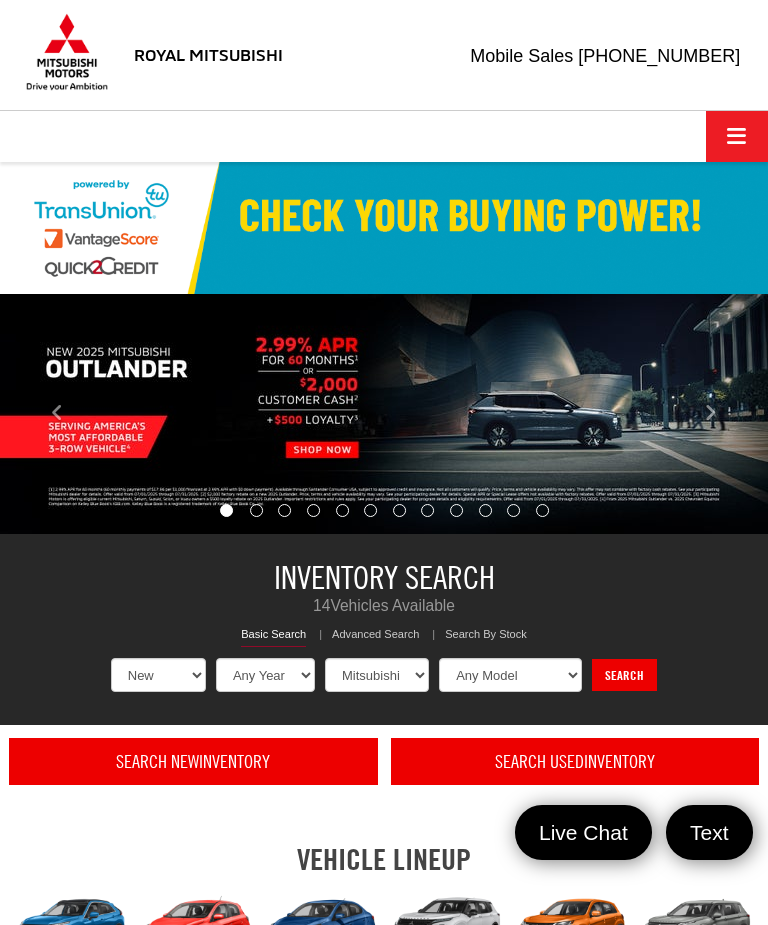 scroll, scrollTop: 0, scrollLeft: 0, axis: both 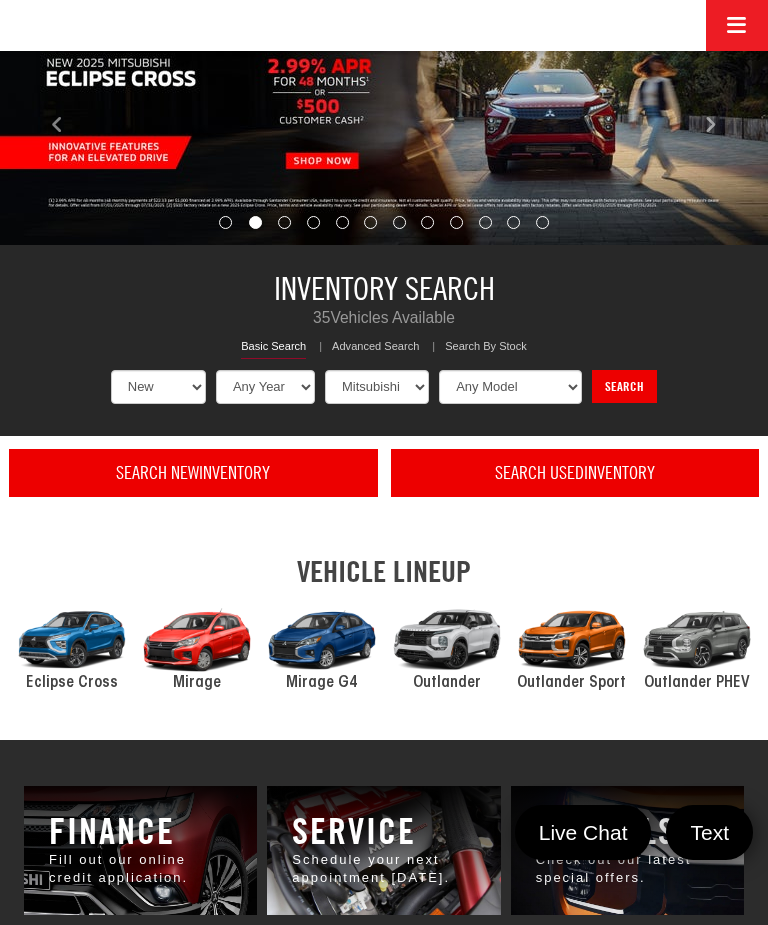 click at bounding box center [196, 640] 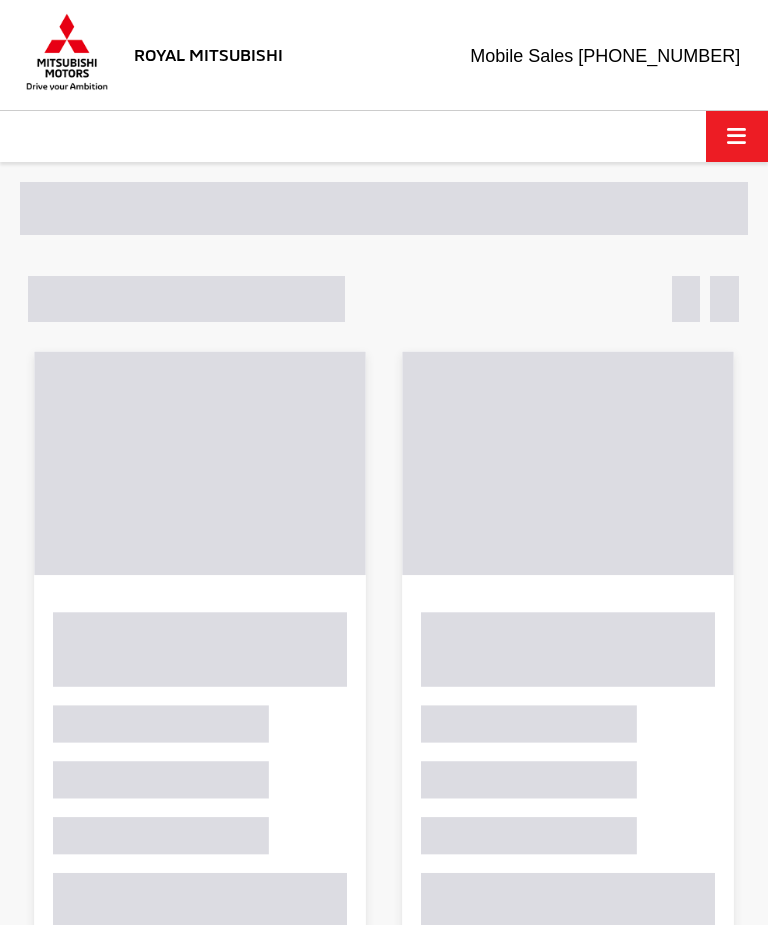 scroll, scrollTop: 0, scrollLeft: 0, axis: both 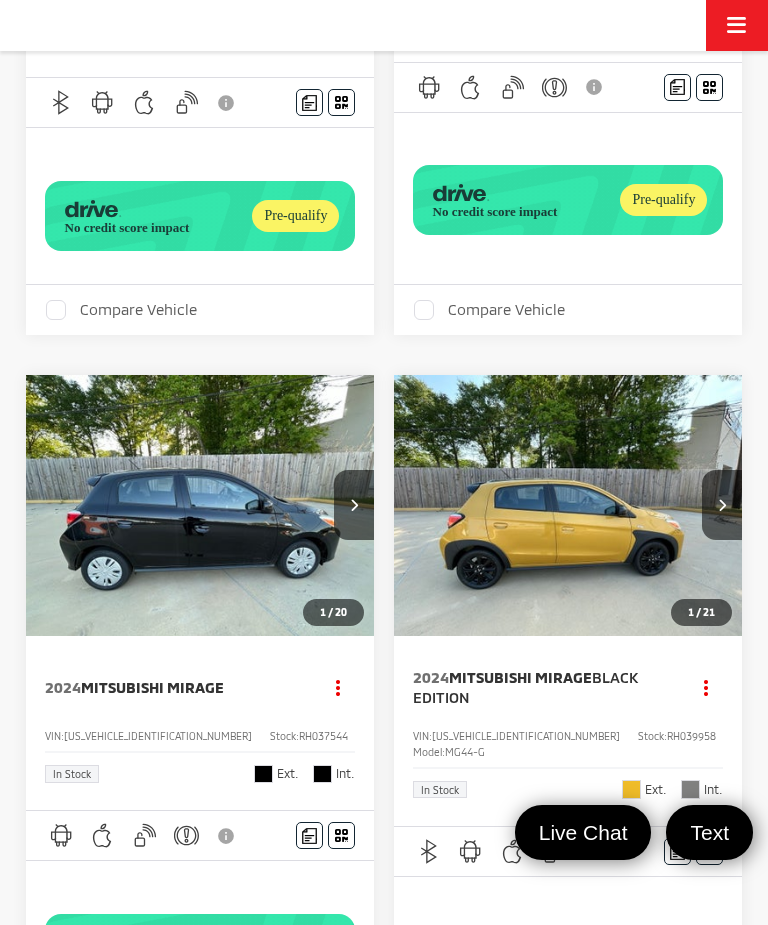 click at bounding box center [568, 506] 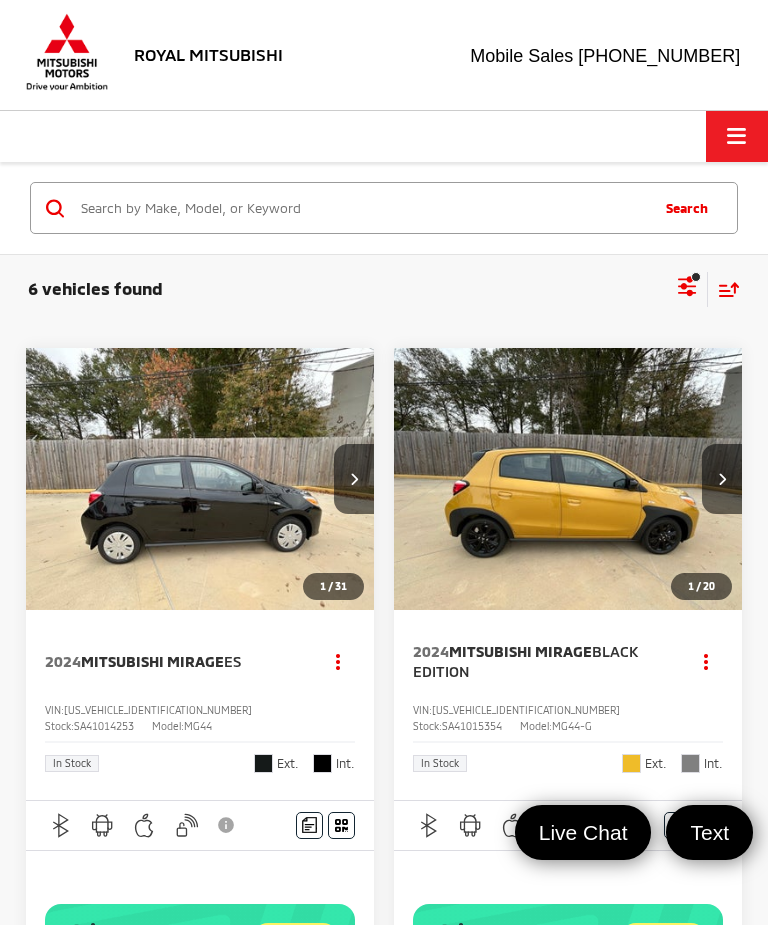 scroll, scrollTop: 1372, scrollLeft: 0, axis: vertical 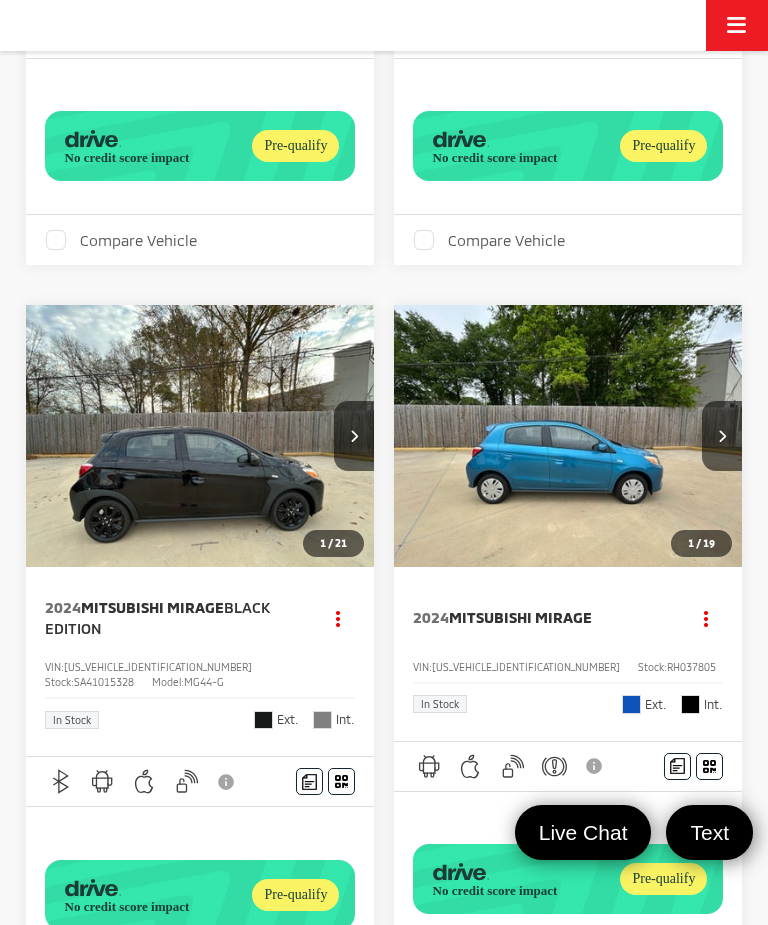 click at bounding box center (568, 436) 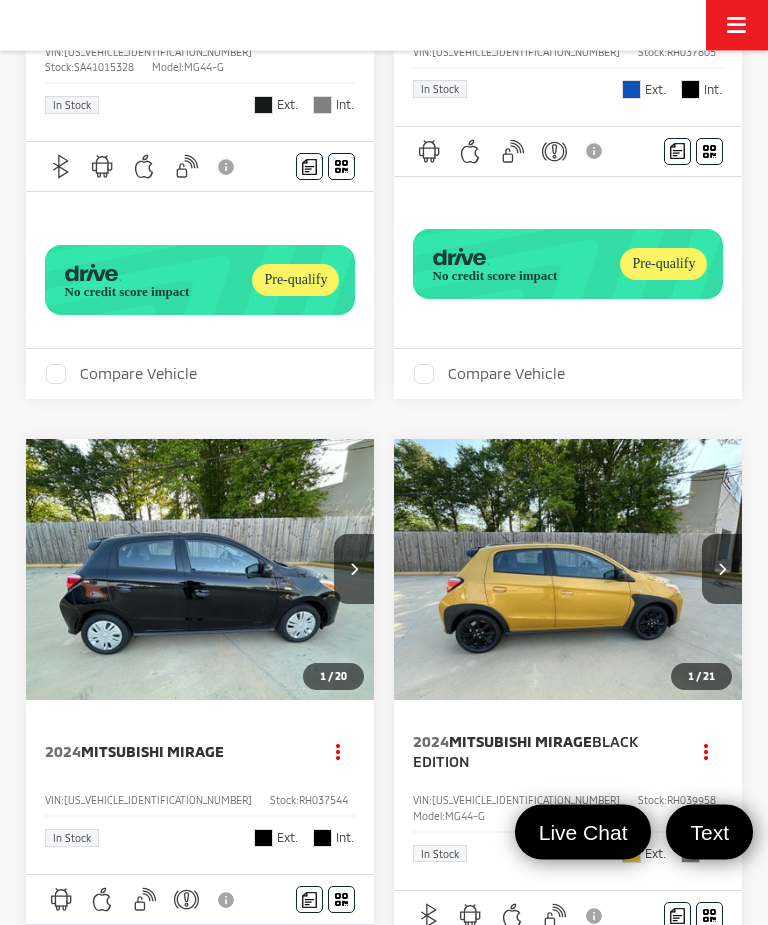 scroll, scrollTop: 1263, scrollLeft: 0, axis: vertical 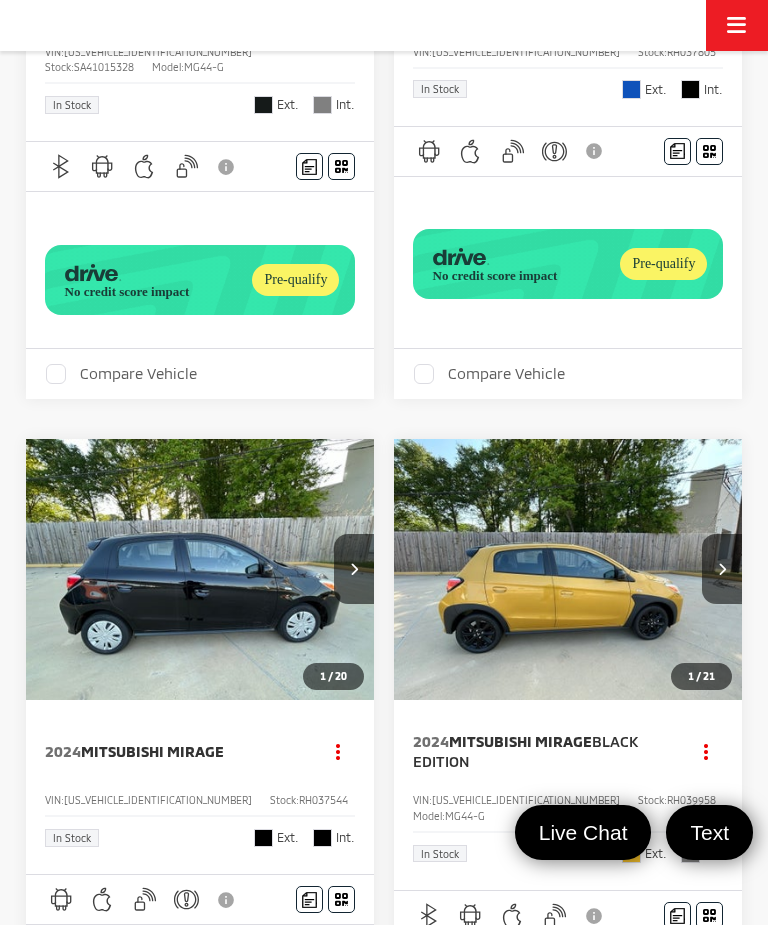 click at bounding box center (567, 570) 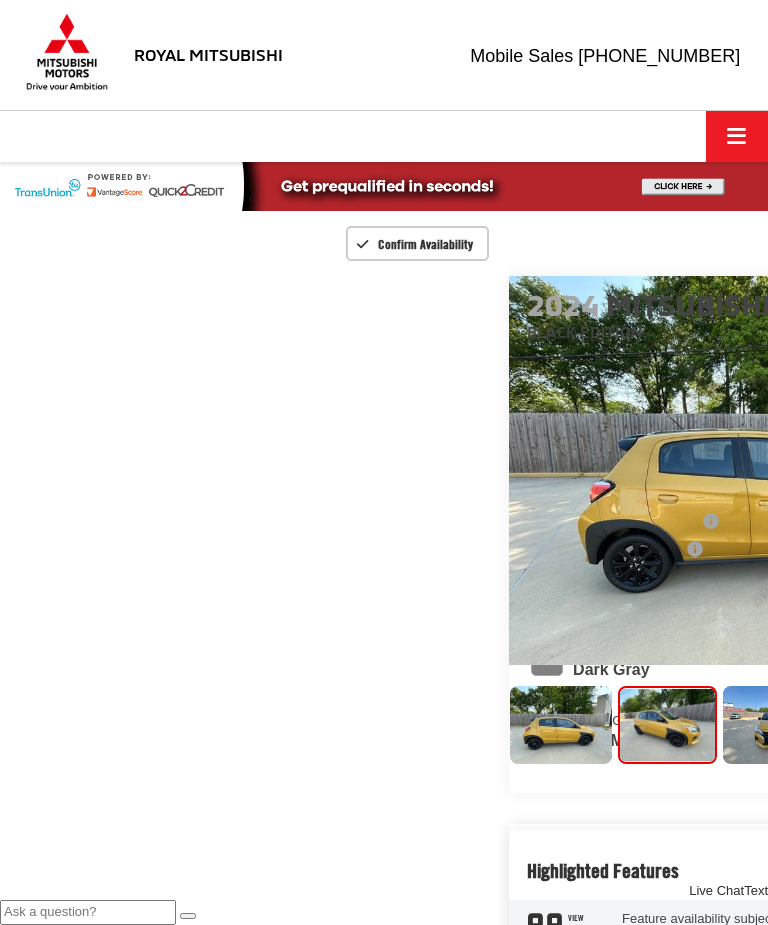 scroll, scrollTop: 0, scrollLeft: 0, axis: both 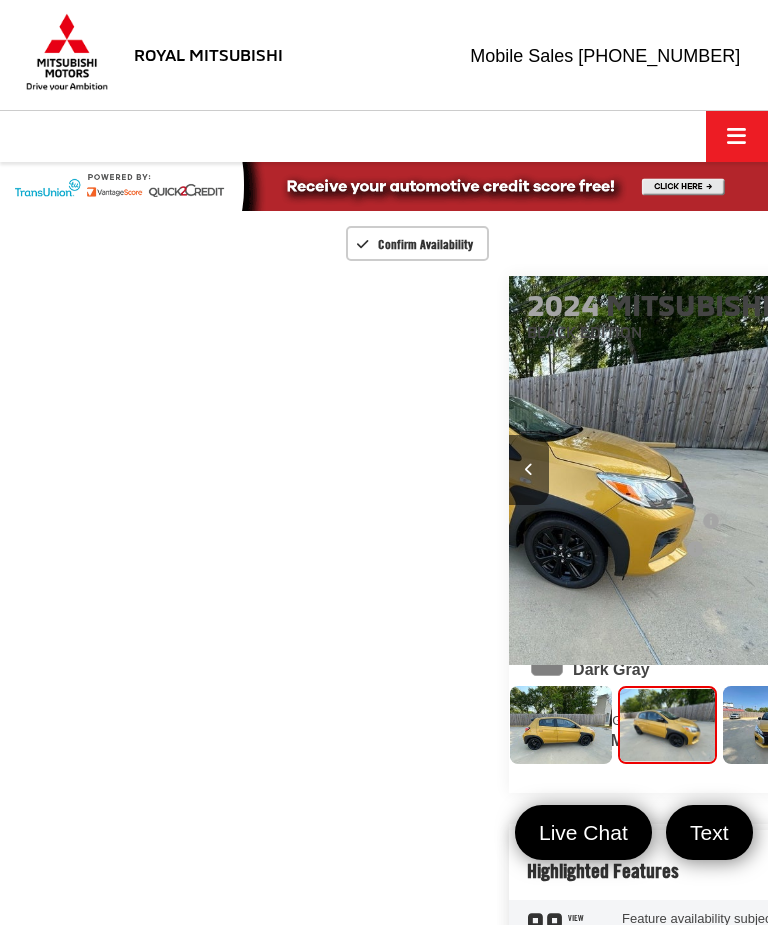 click at bounding box center [1008, 470] 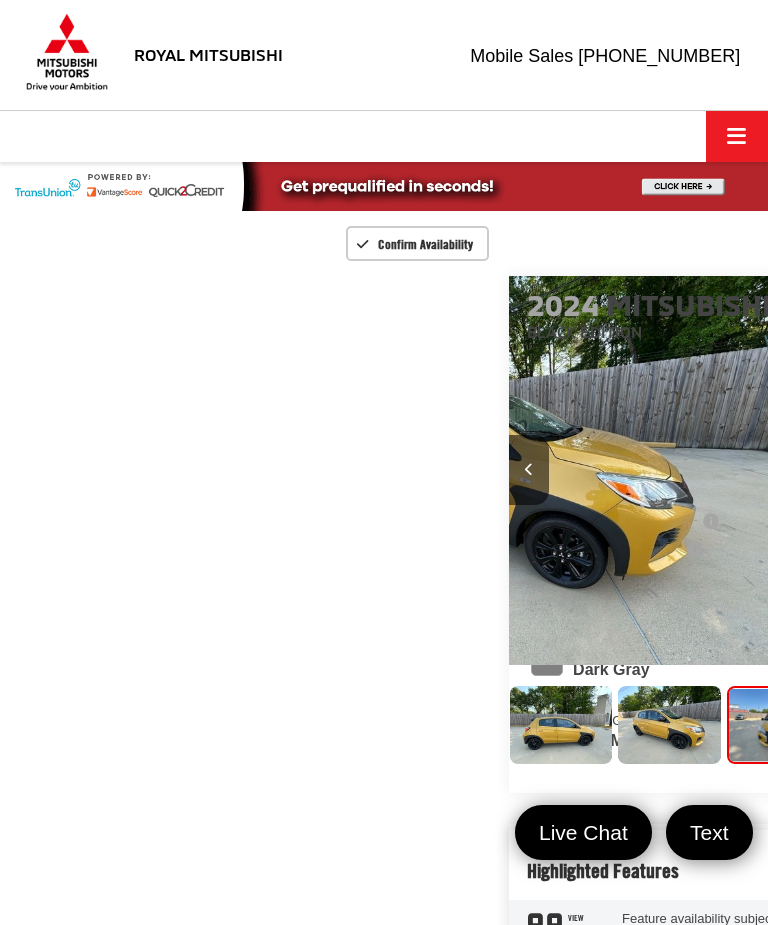 scroll, scrollTop: 0, scrollLeft: 1536, axis: horizontal 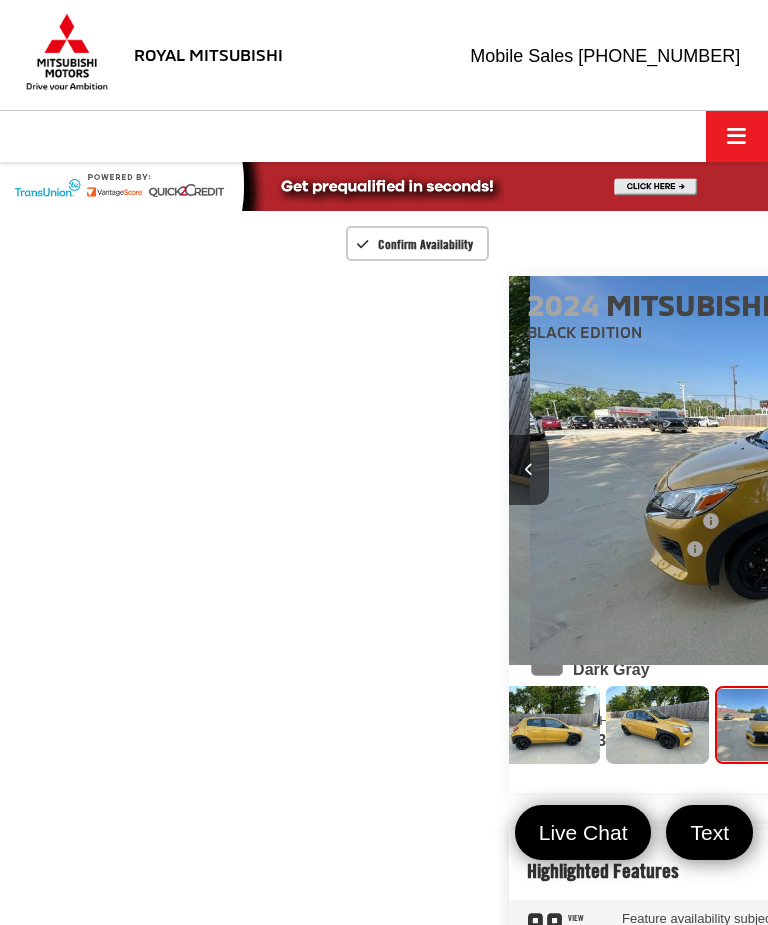 click at bounding box center (1008, 470) 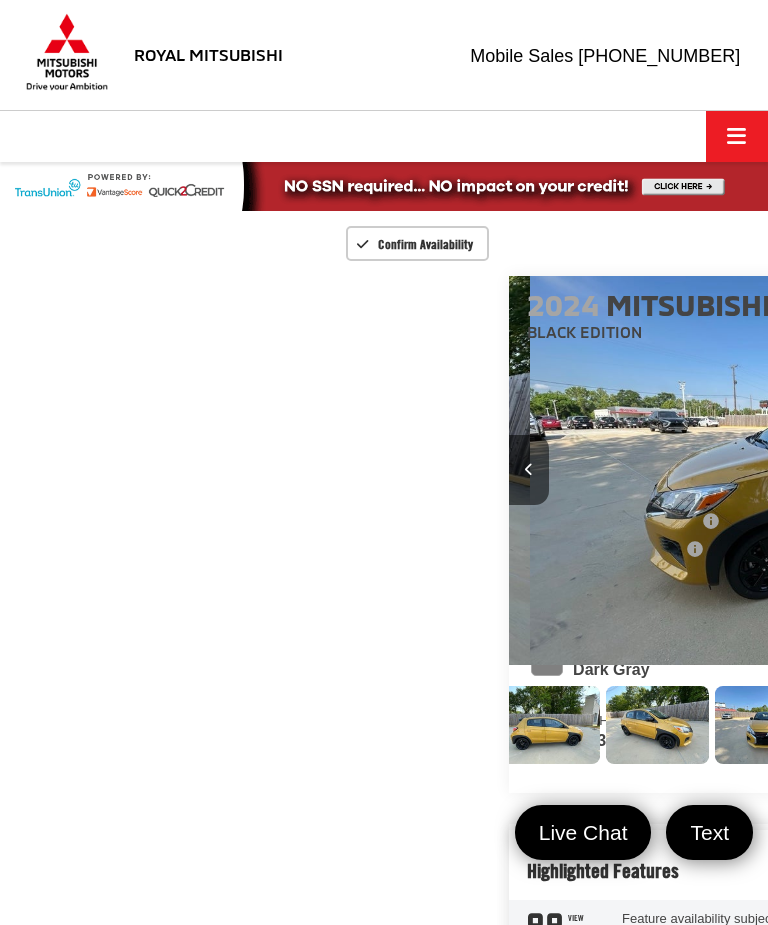 scroll, scrollTop: 0, scrollLeft: 2304, axis: horizontal 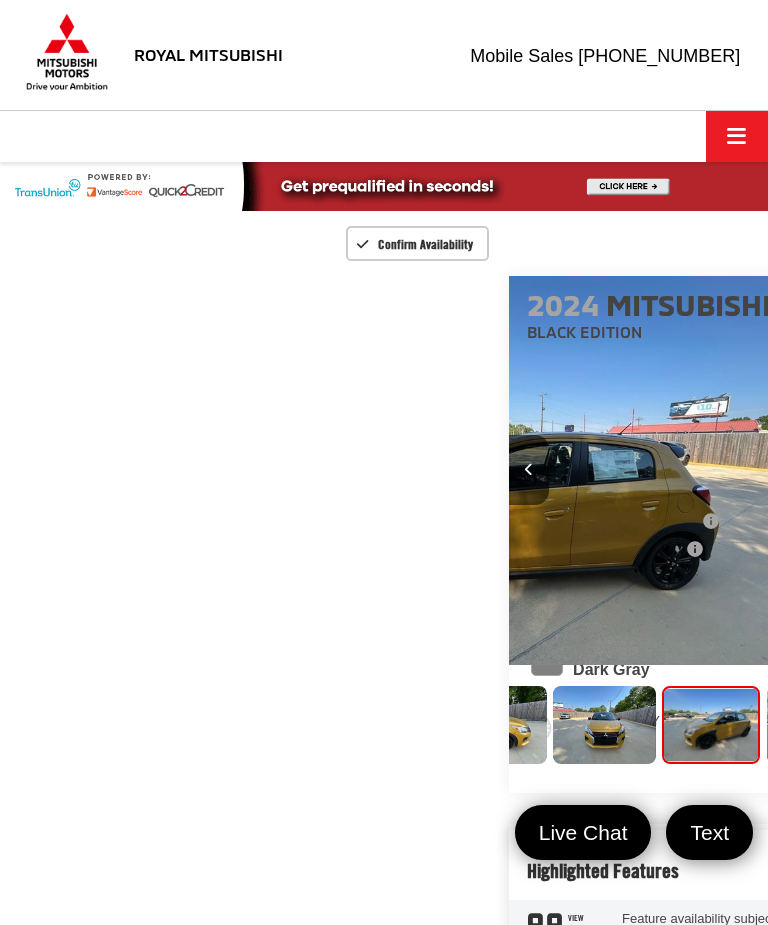 click at bounding box center [1008, 470] 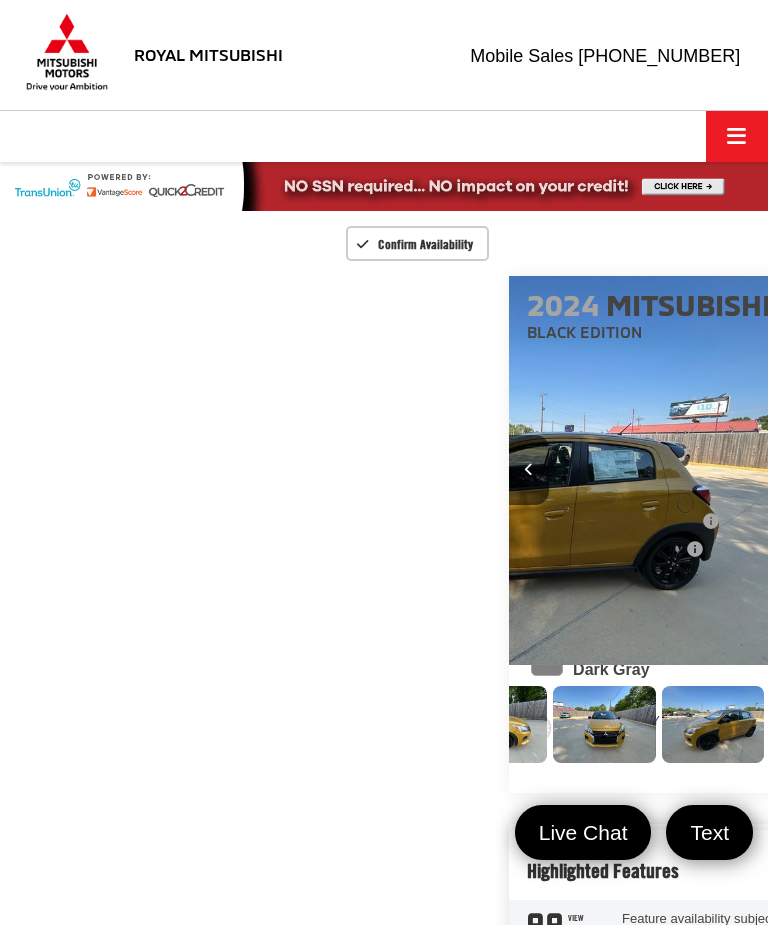scroll, scrollTop: 0, scrollLeft: 2854, axis: horizontal 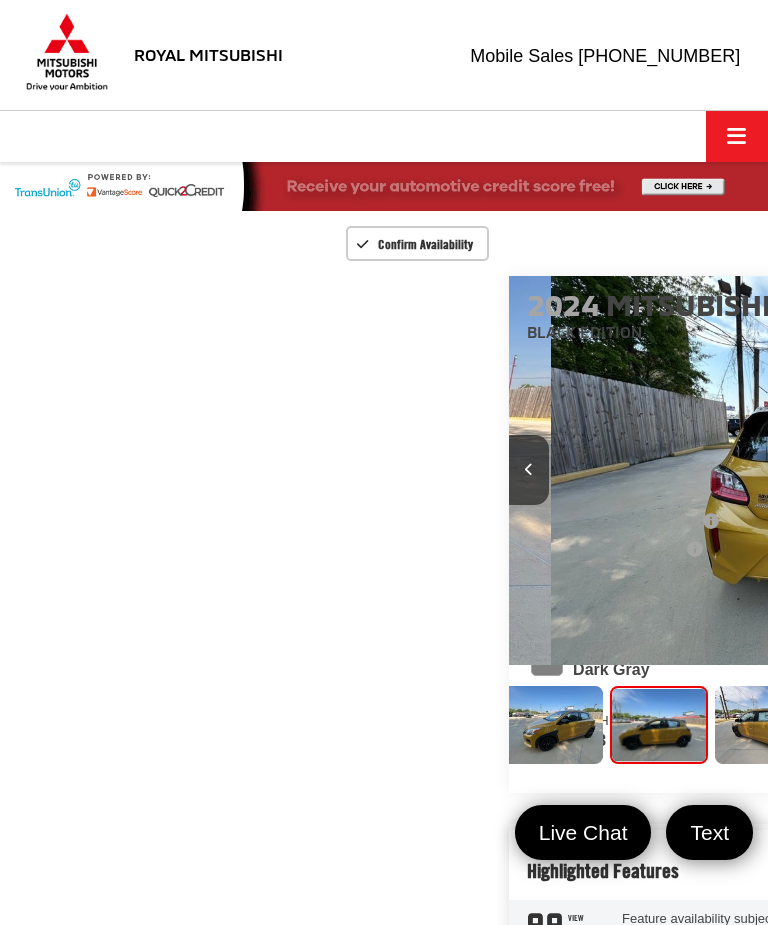 click at bounding box center (1008, 470) 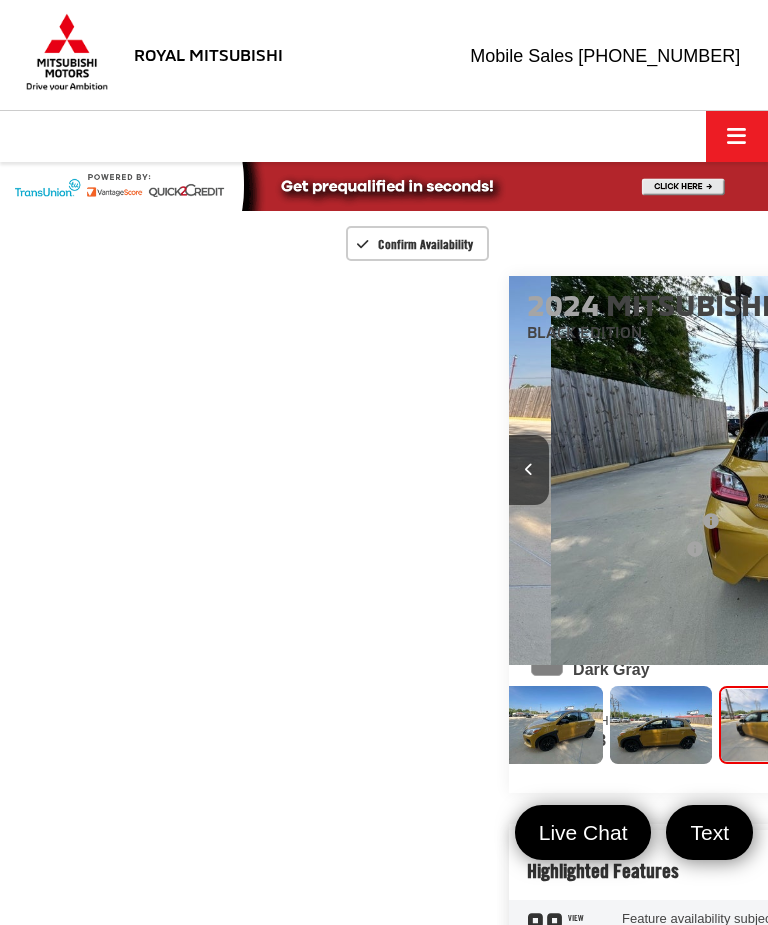 scroll, scrollTop: 0, scrollLeft: 3669, axis: horizontal 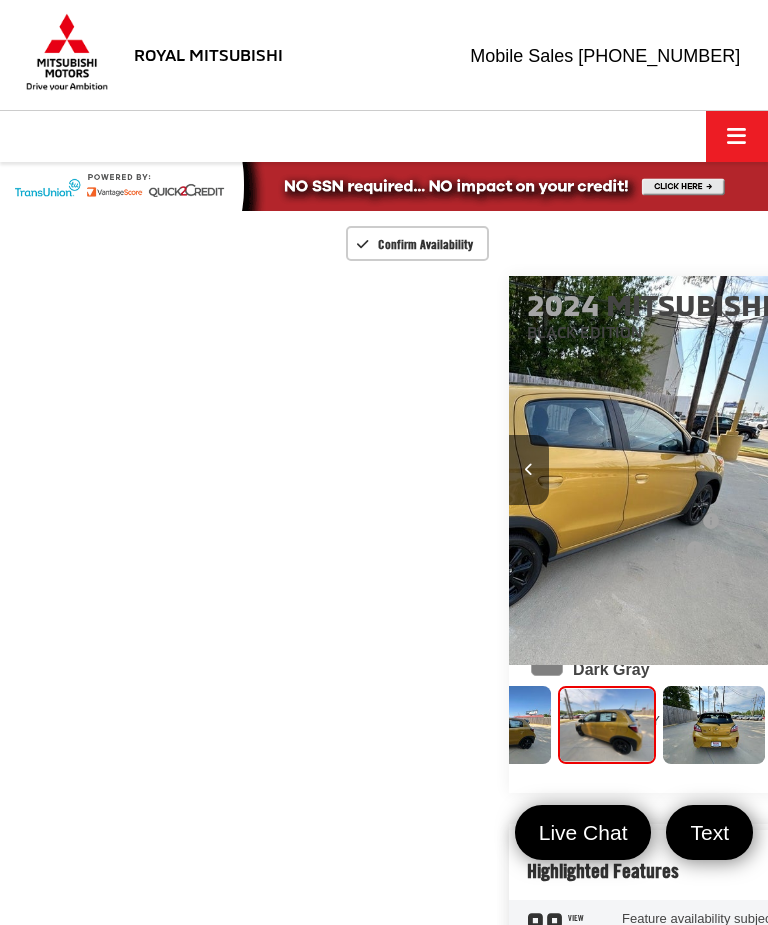 click at bounding box center (1008, 470) 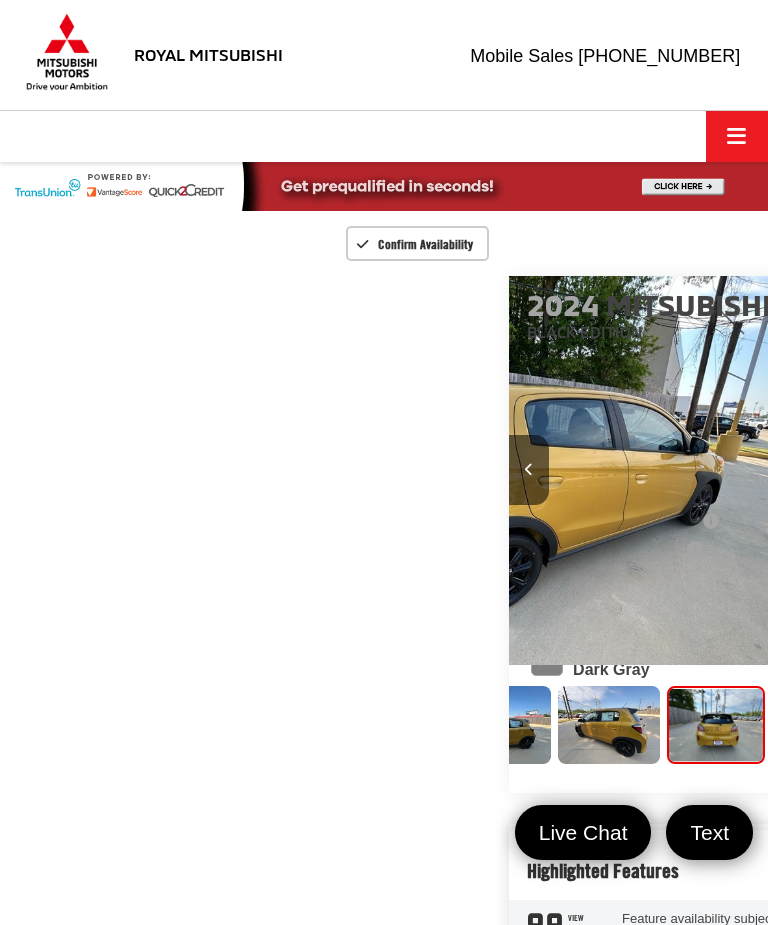 scroll, scrollTop: 0, scrollLeft: 4192, axis: horizontal 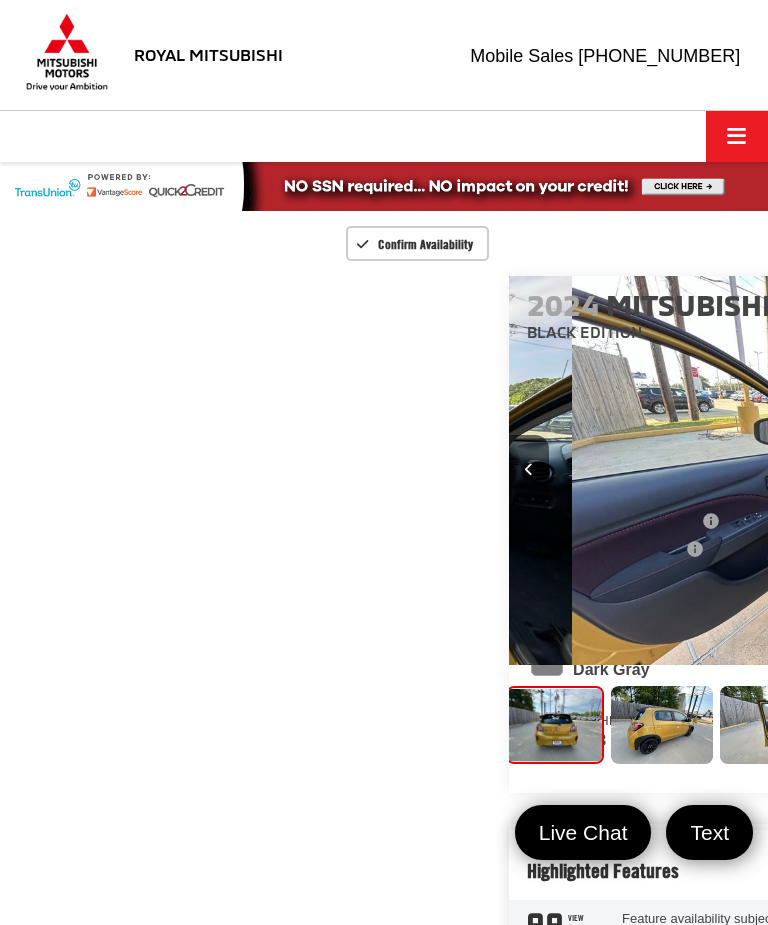 click at bounding box center [1008, 470] 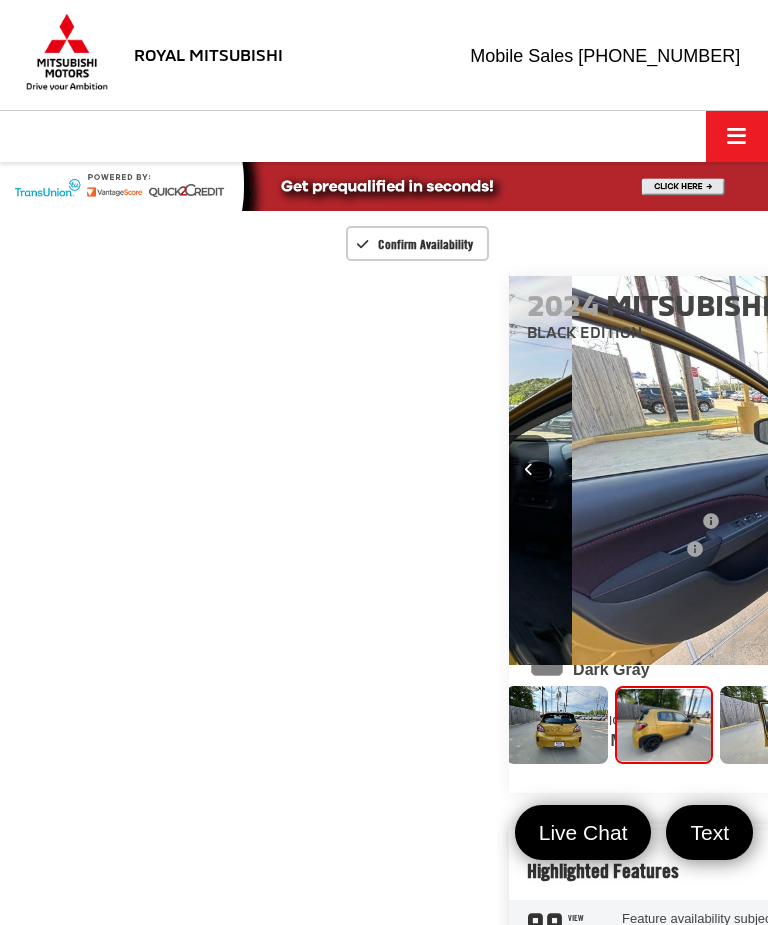 scroll, scrollTop: 0, scrollLeft: 4914, axis: horizontal 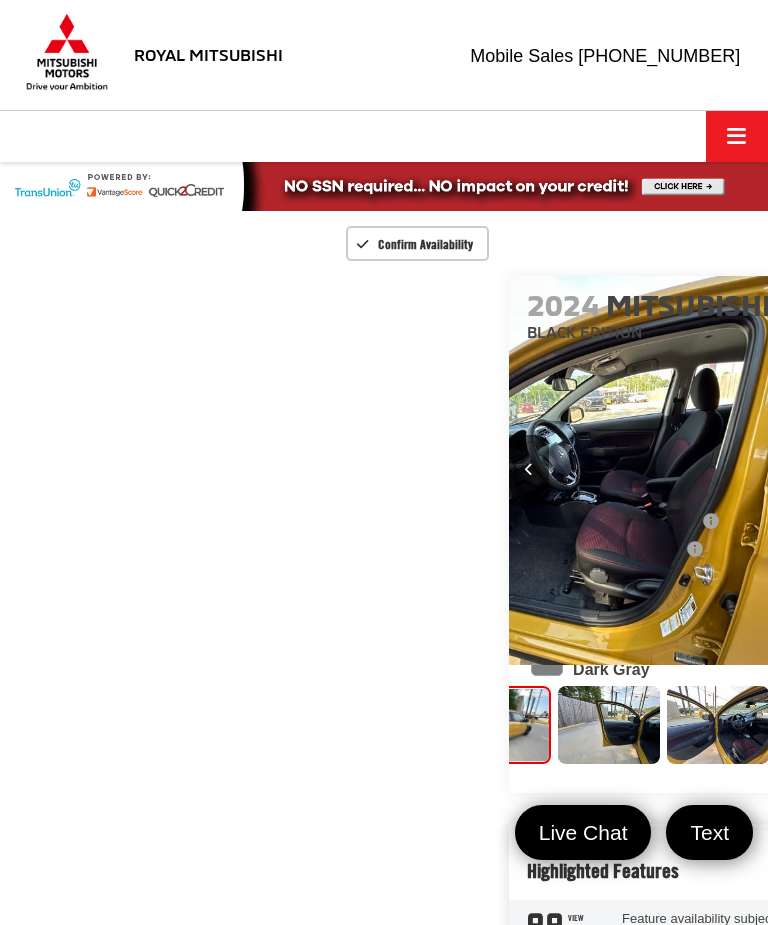 click at bounding box center [1008, 470] 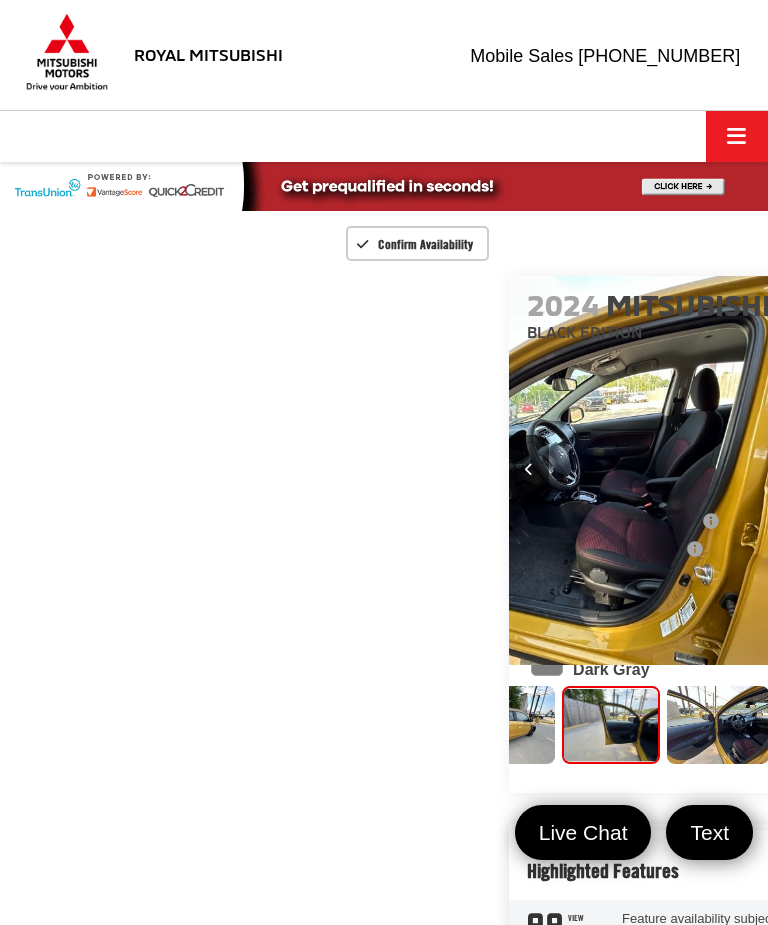 scroll, scrollTop: 0, scrollLeft: 5706, axis: horizontal 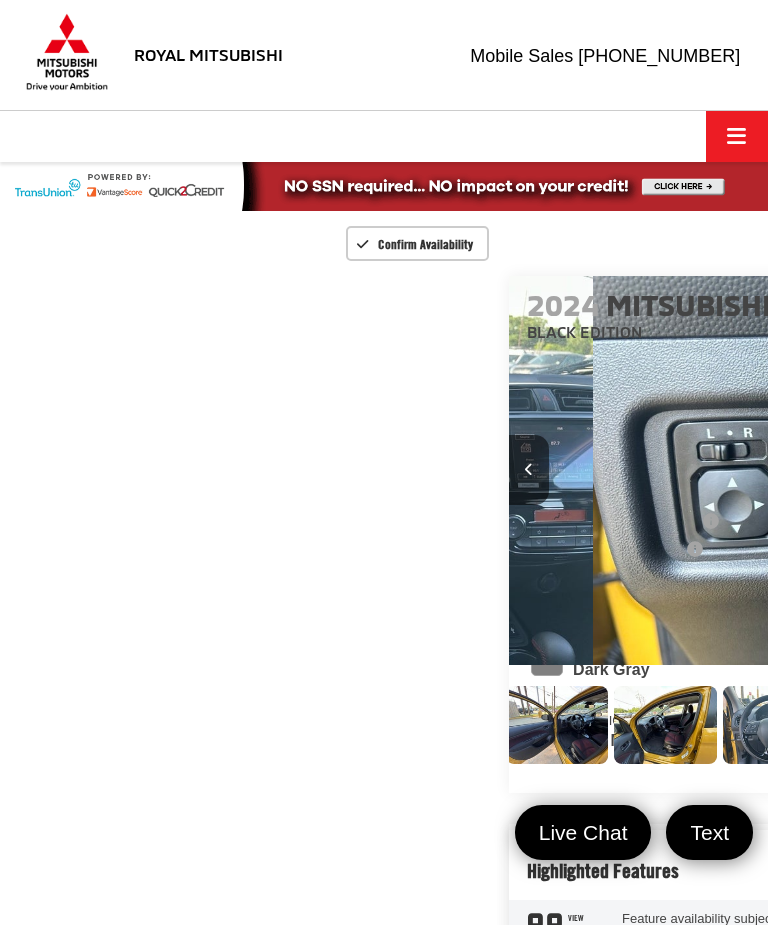 click at bounding box center [1008, 470] 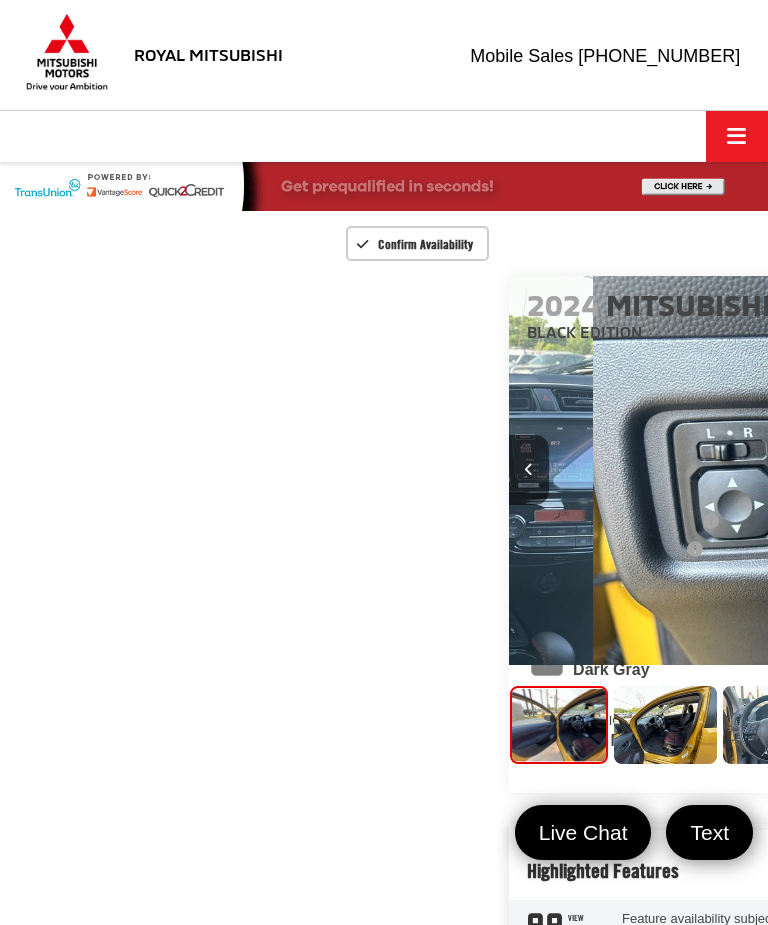 scroll, scrollTop: 0, scrollLeft: 1027, axis: horizontal 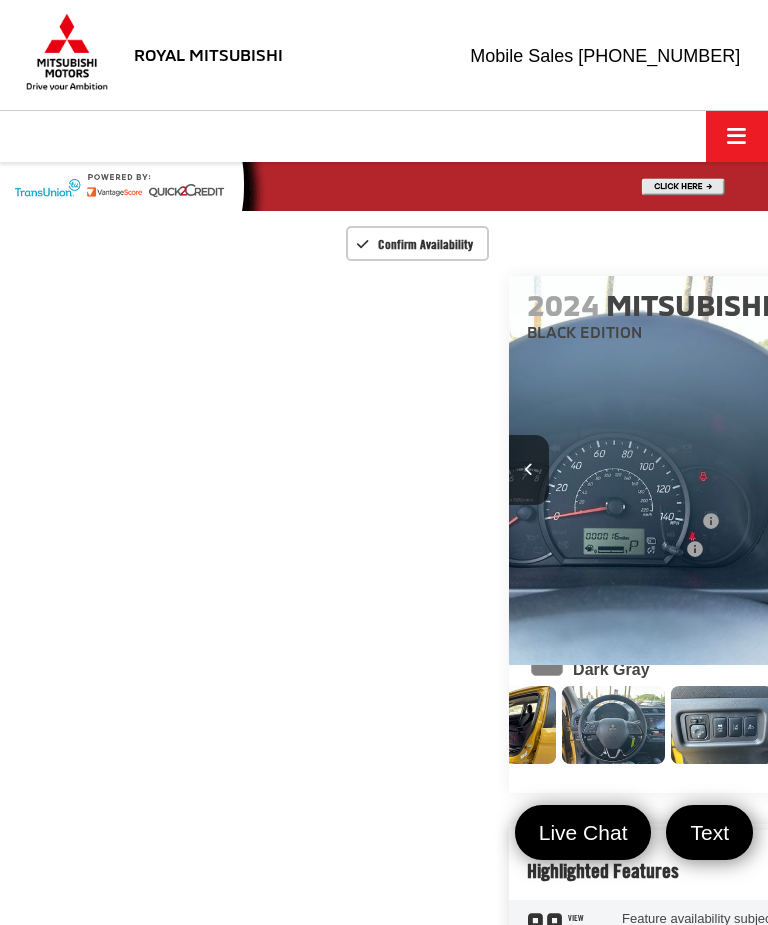 click at bounding box center (1008, 470) 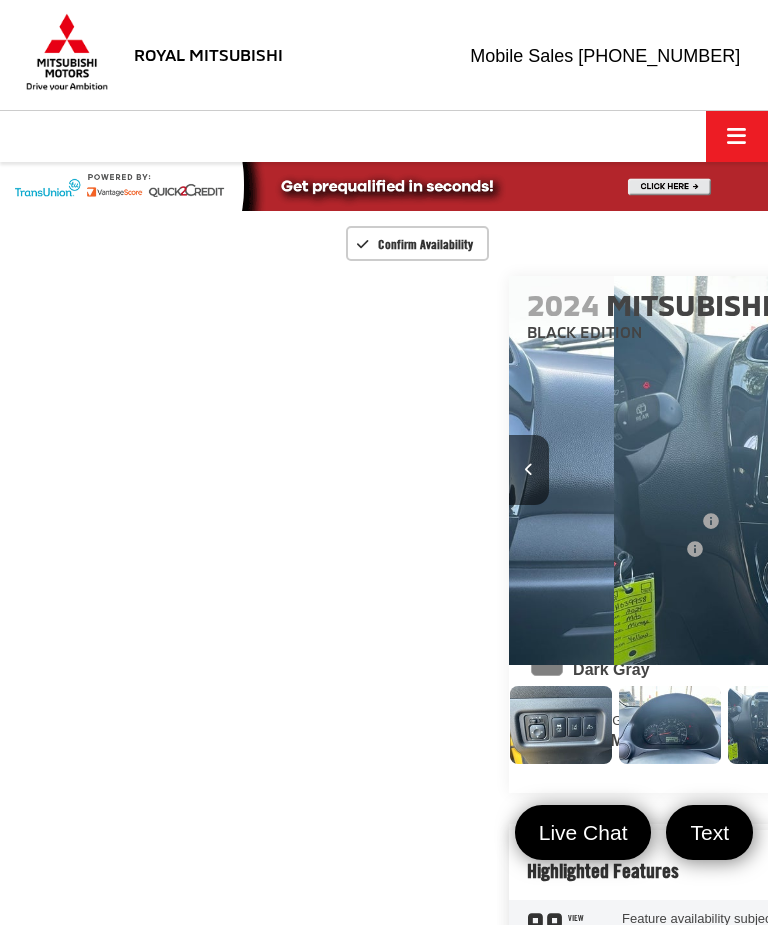 click at bounding box center [1008, 470] 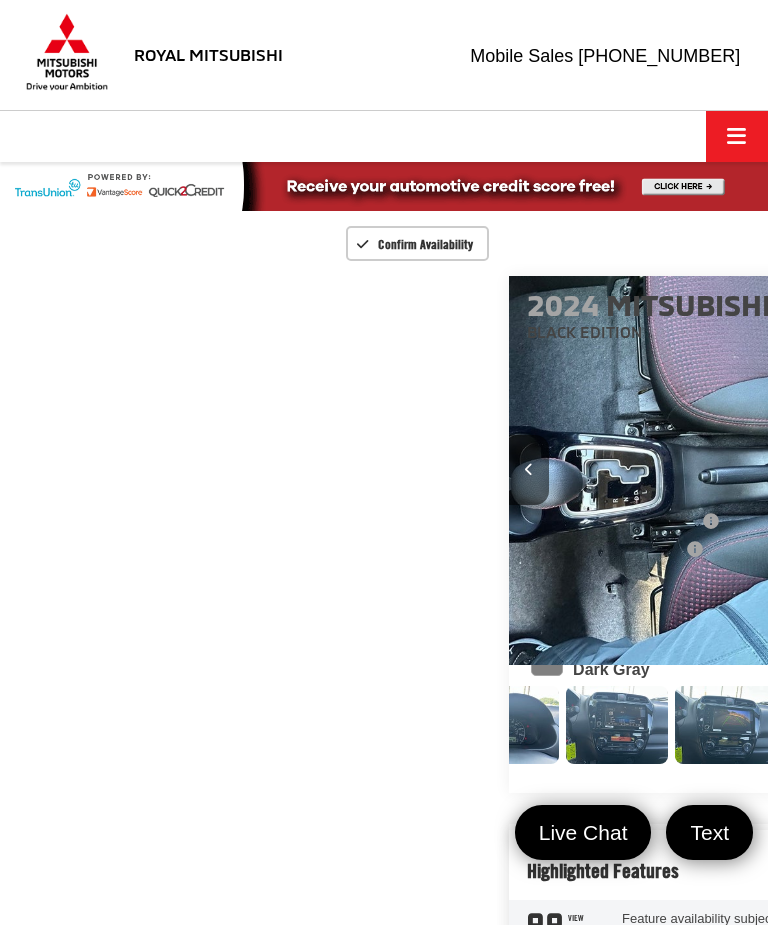 click at bounding box center (1008, 470) 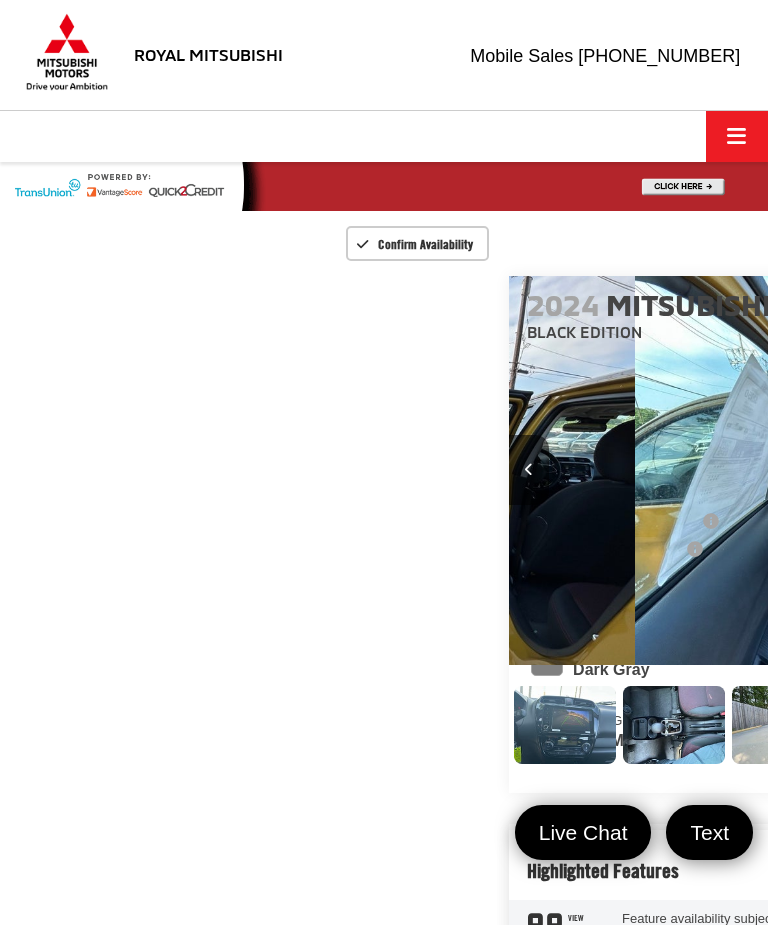 click at bounding box center [1008, 470] 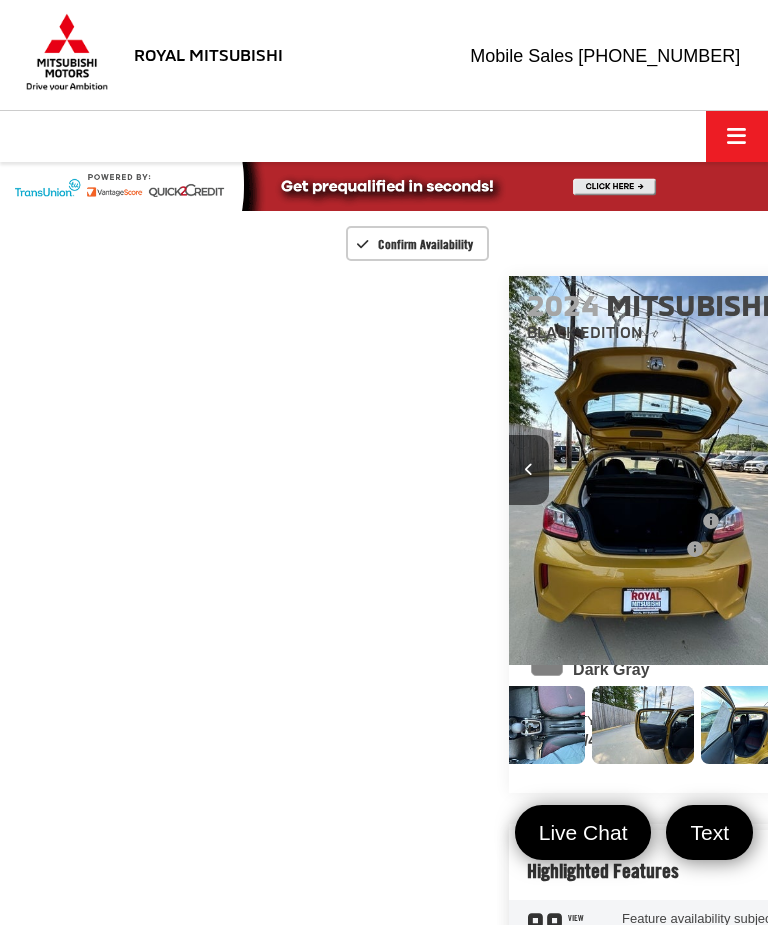 click at bounding box center (1008, 470) 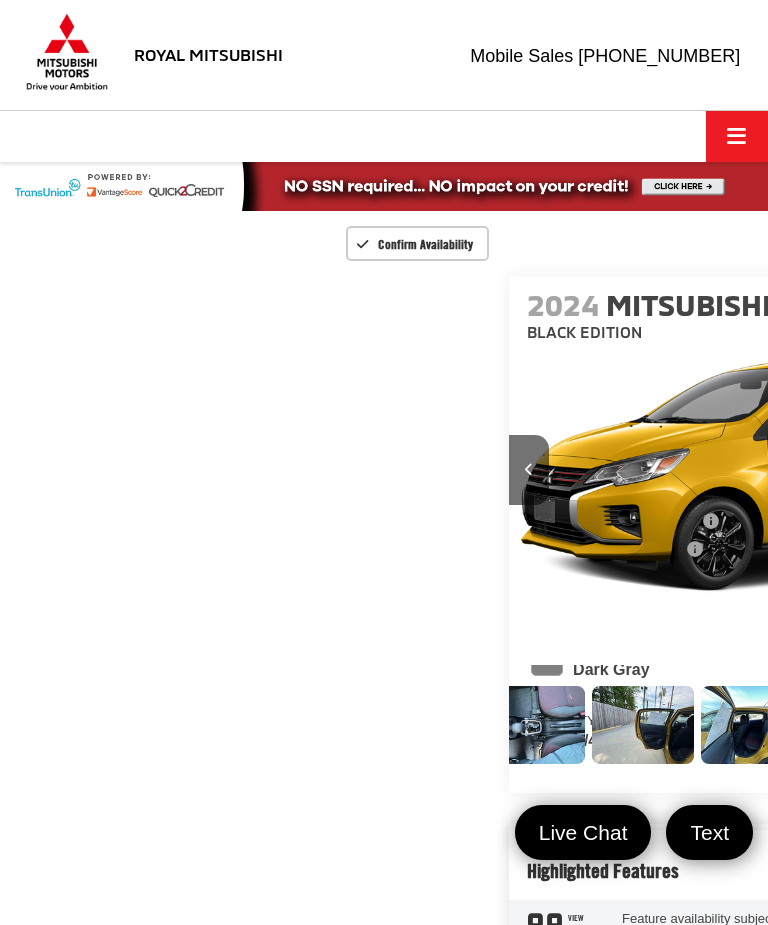 click at bounding box center [1008, 470] 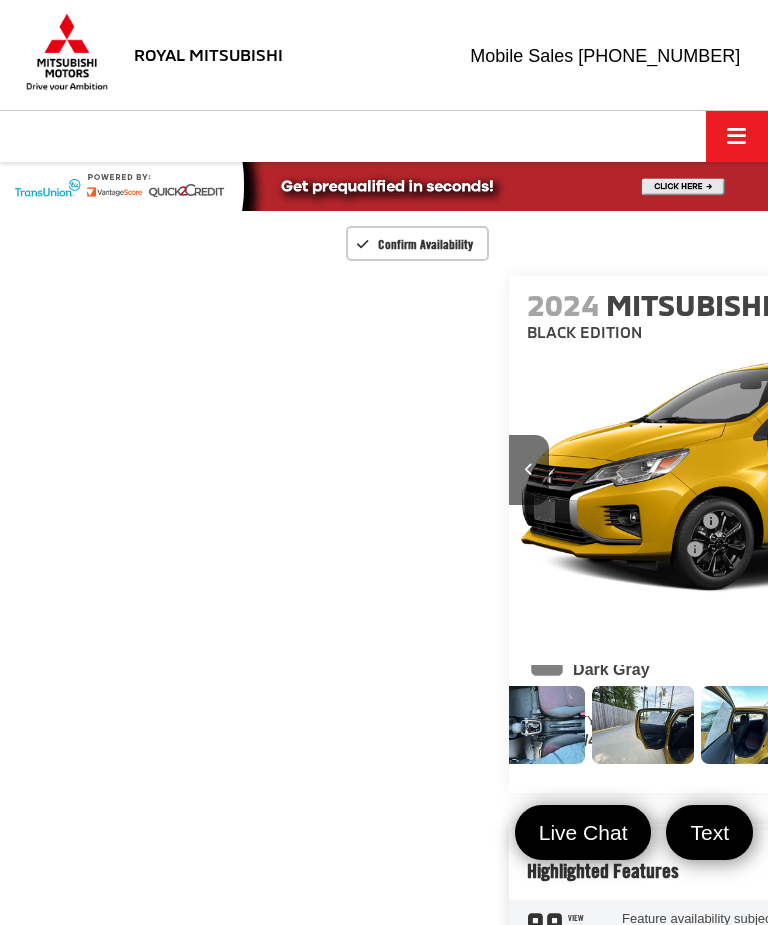 click at bounding box center [1008, 470] 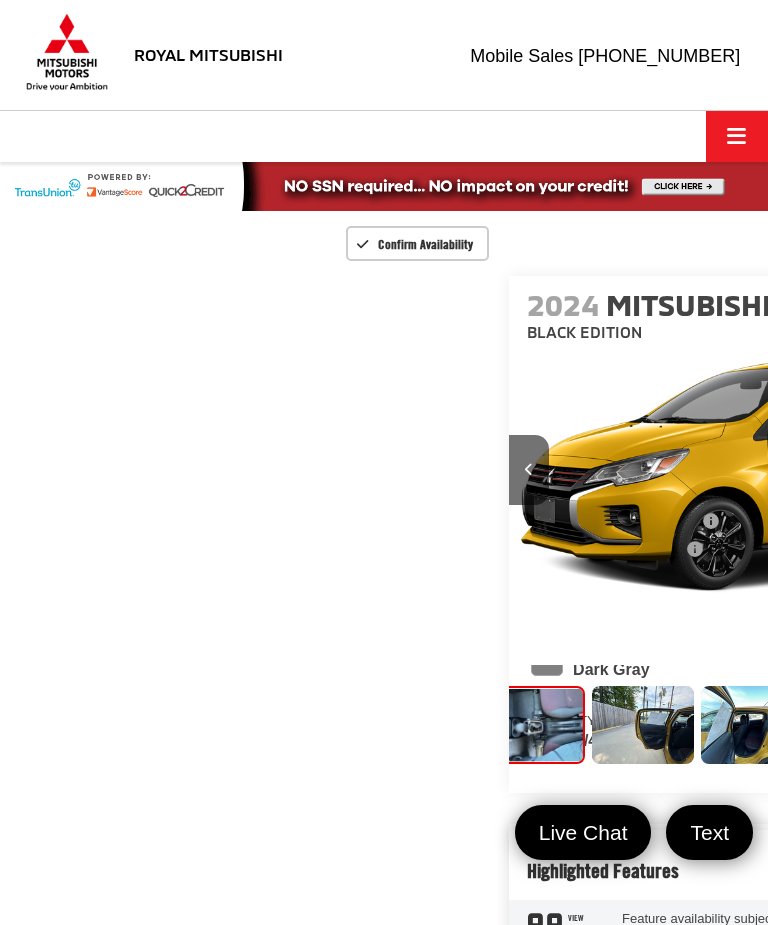 click at bounding box center (1008, 470) 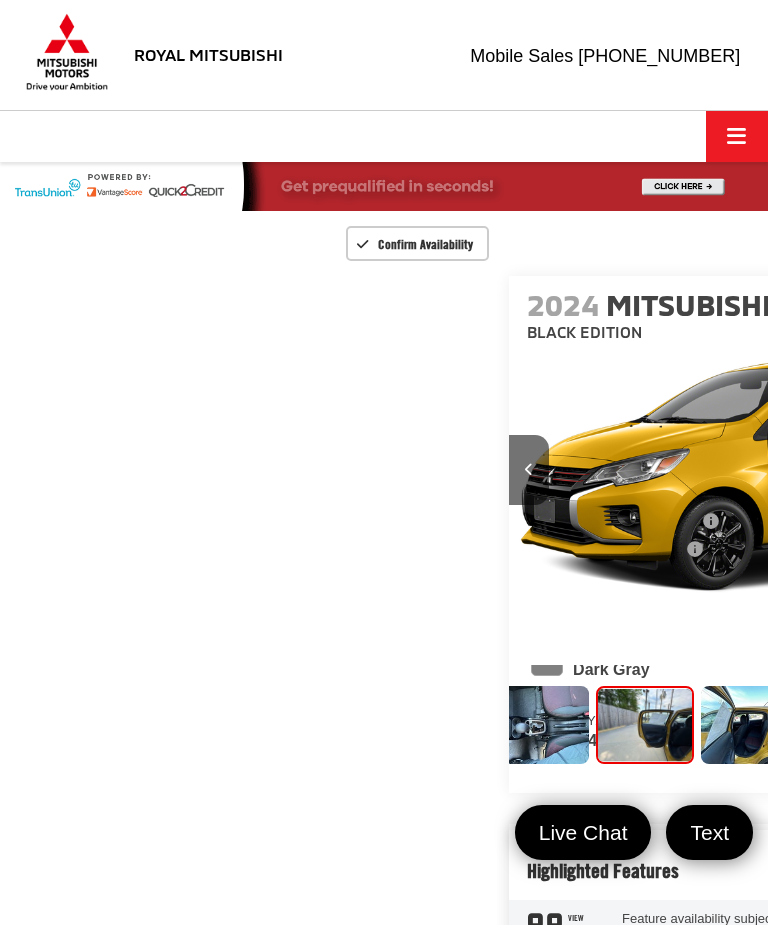 click at bounding box center (1008, 470) 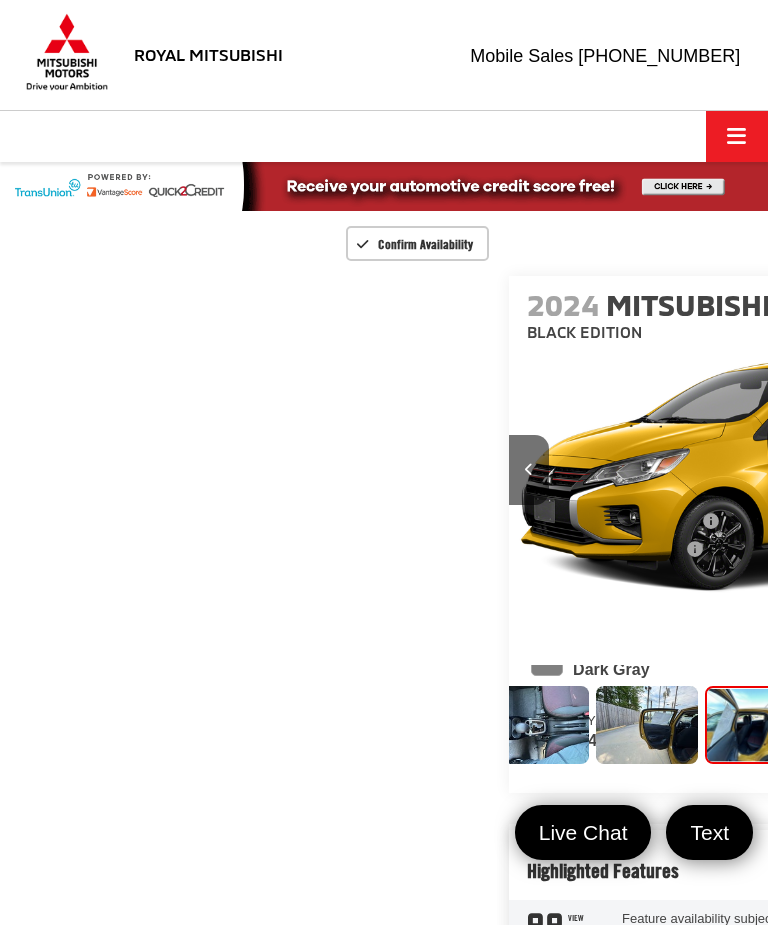 click at bounding box center [1008, 470] 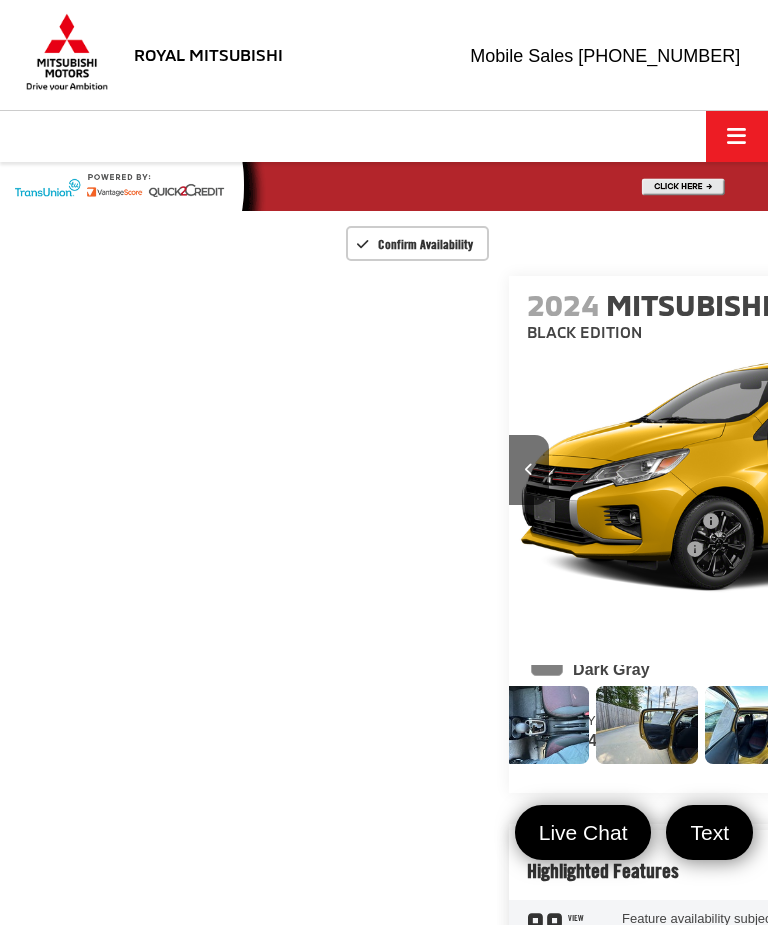 click at bounding box center (1008, 470) 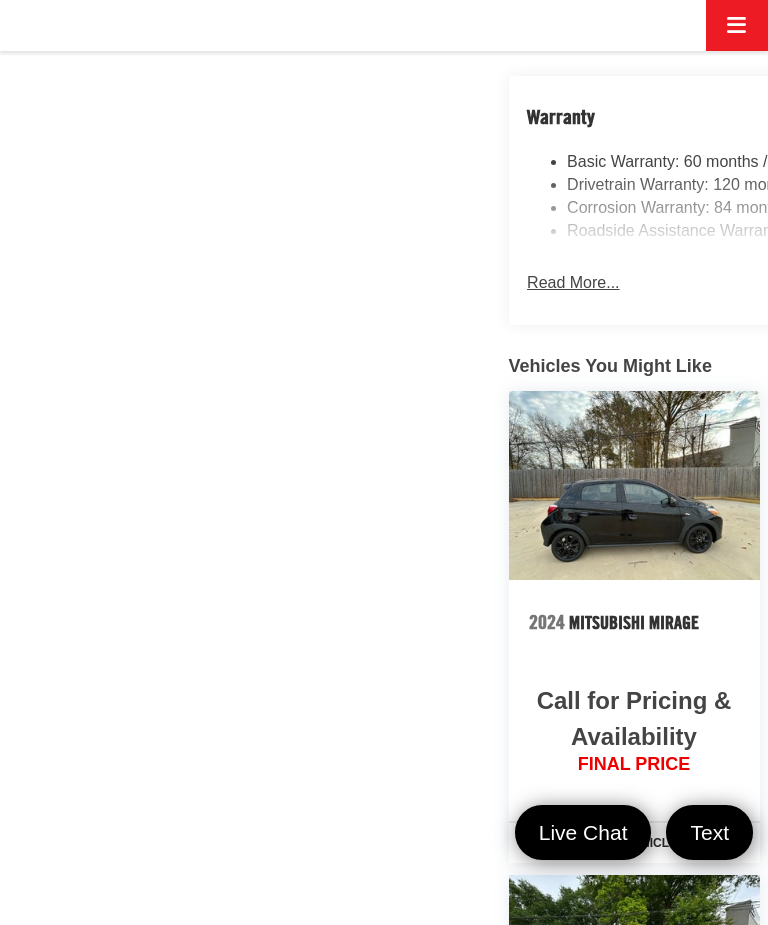 click on "Sticker" at bounding box center [585, -941] 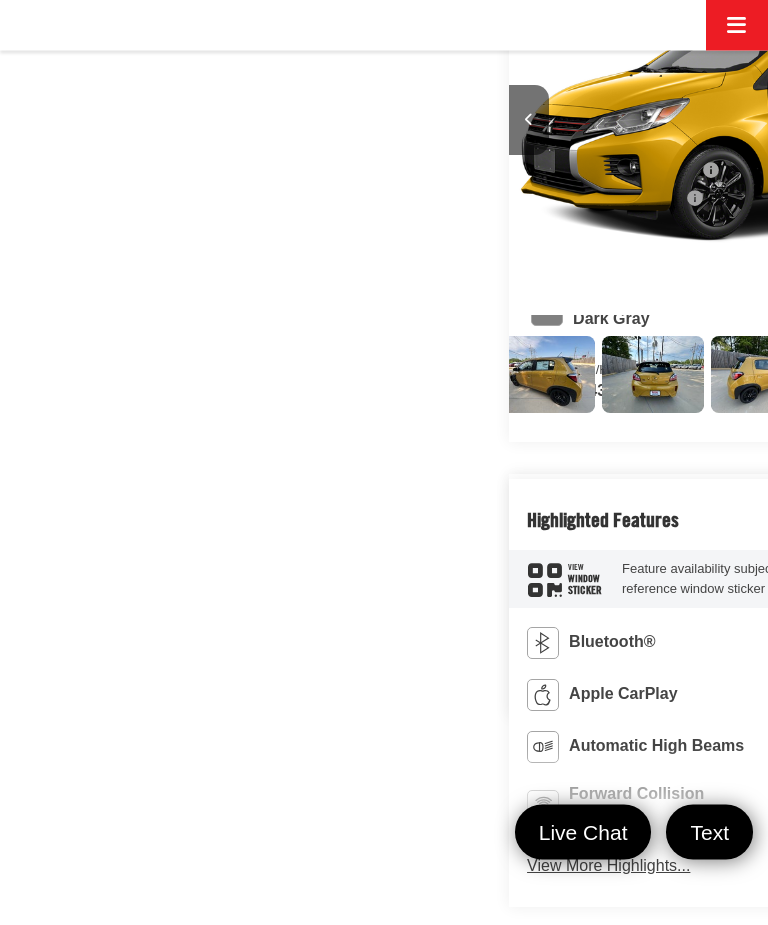 click at bounding box center (435, 375) 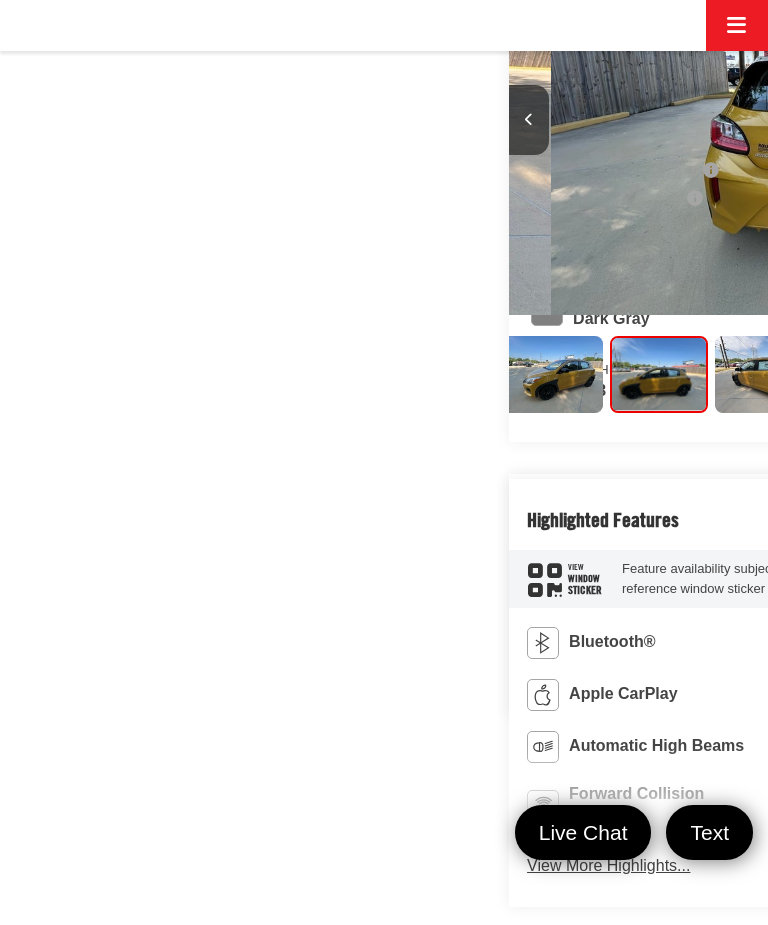 click at bounding box center [766, 374] 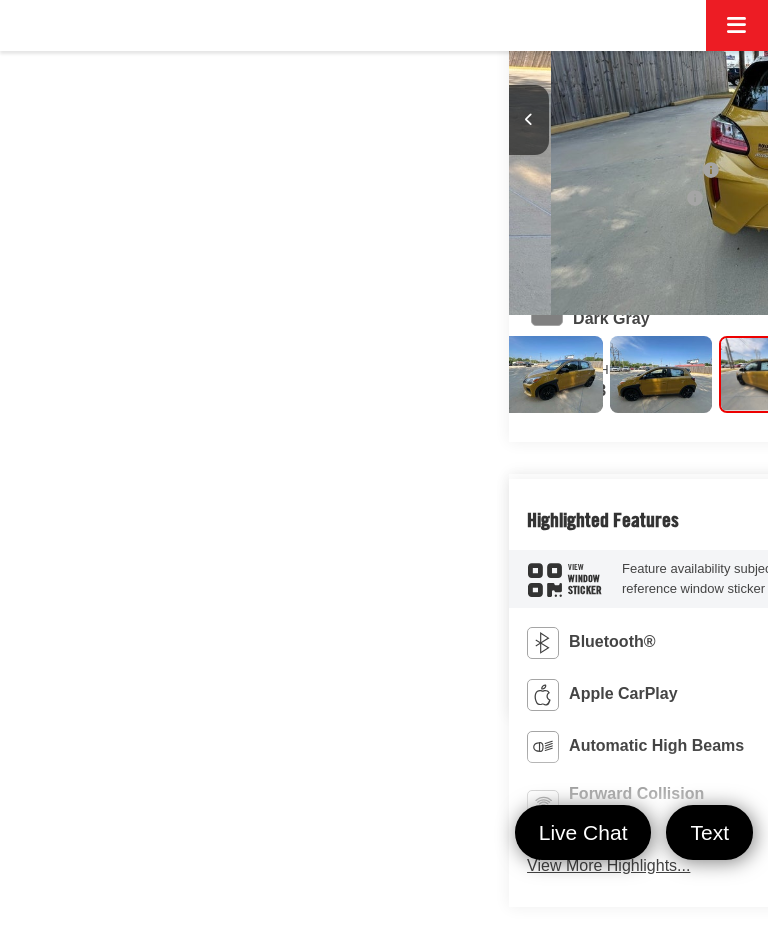 scroll, scrollTop: 0, scrollLeft: 3731, axis: horizontal 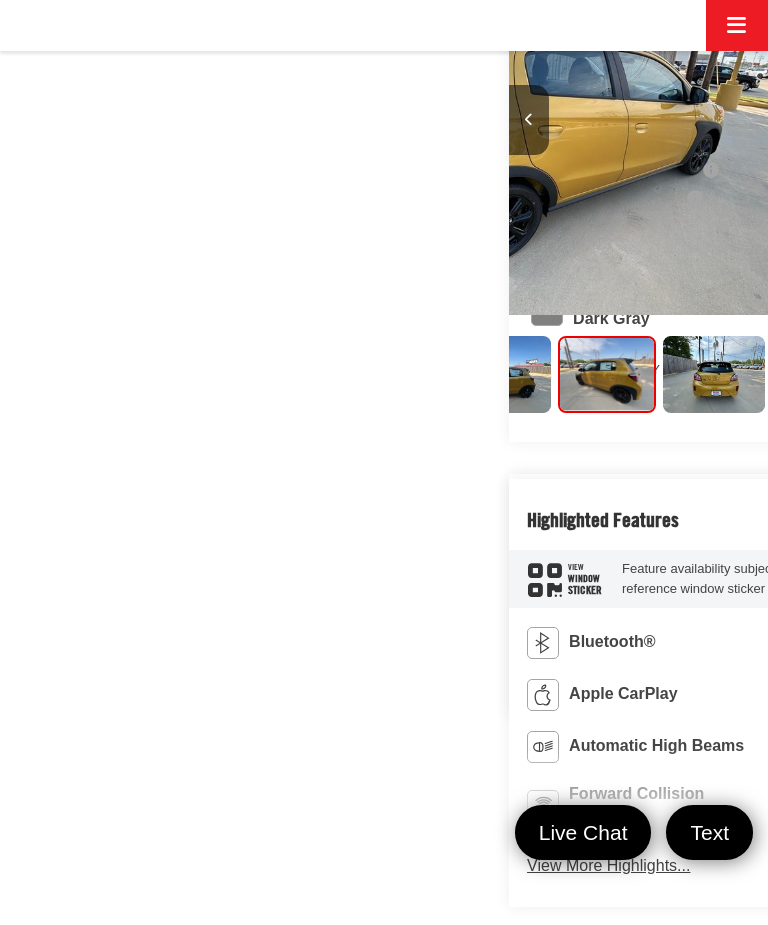 click at bounding box center [714, 374] 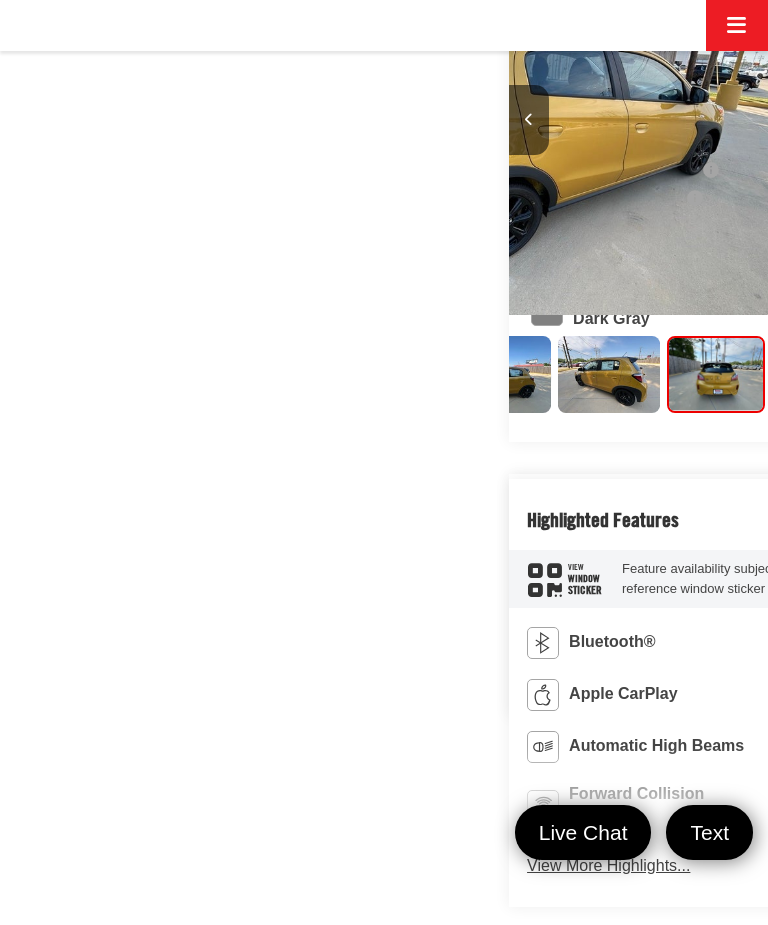 scroll, scrollTop: 0, scrollLeft: 636, axis: horizontal 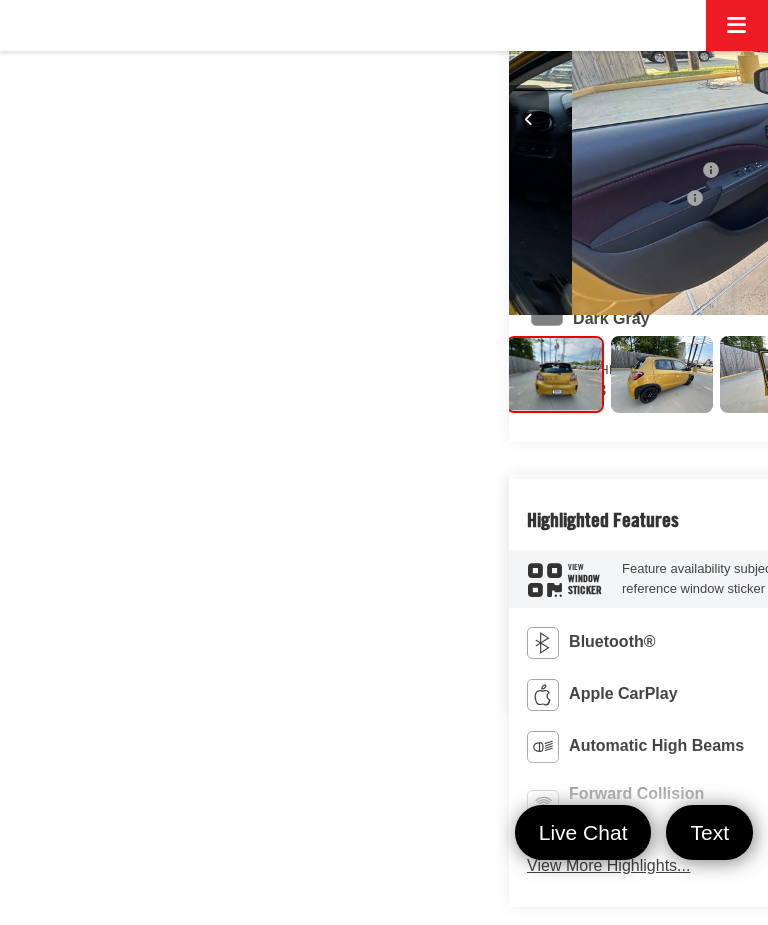click at bounding box center (448, 374) 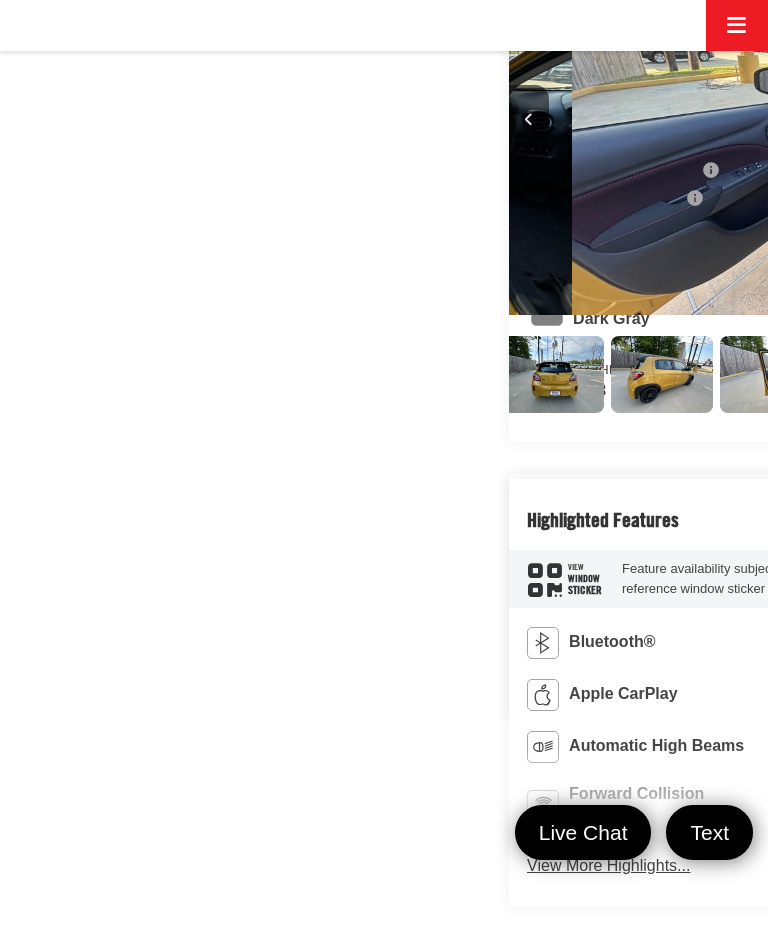 scroll, scrollTop: 0, scrollLeft: 594, axis: horizontal 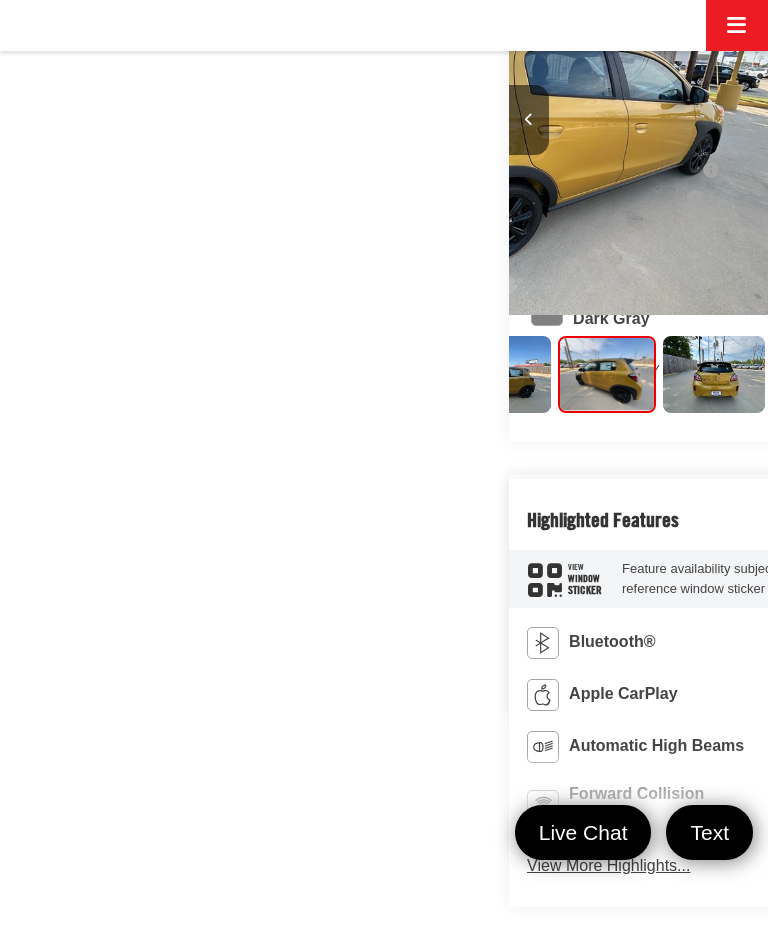click at bounding box center (500, 374) 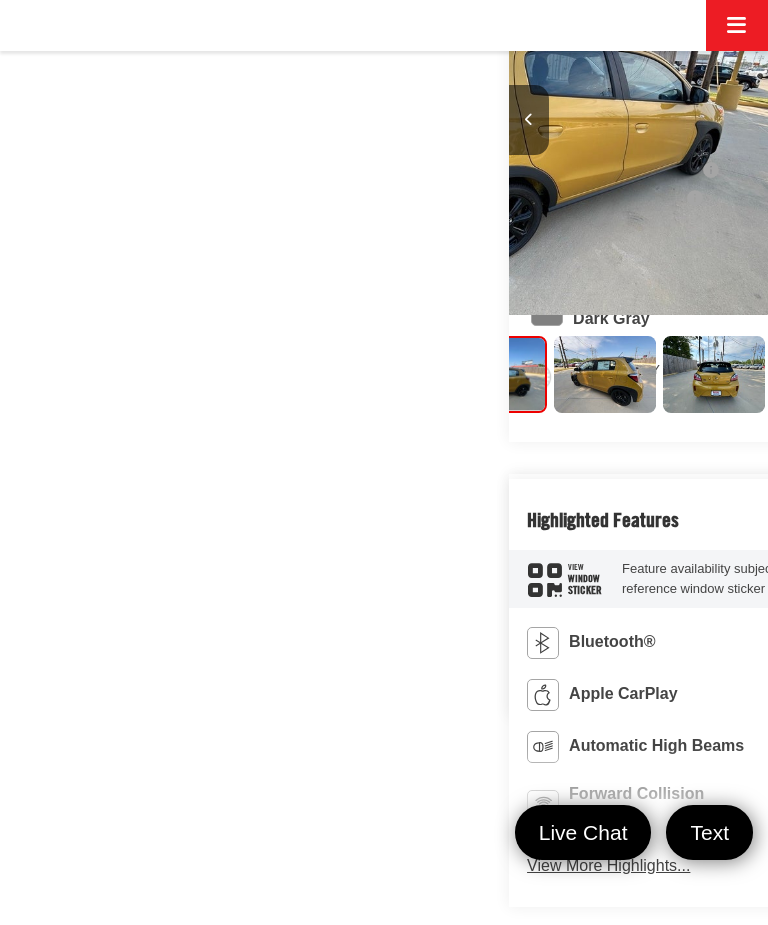 scroll, scrollTop: 0, scrollLeft: 3187, axis: horizontal 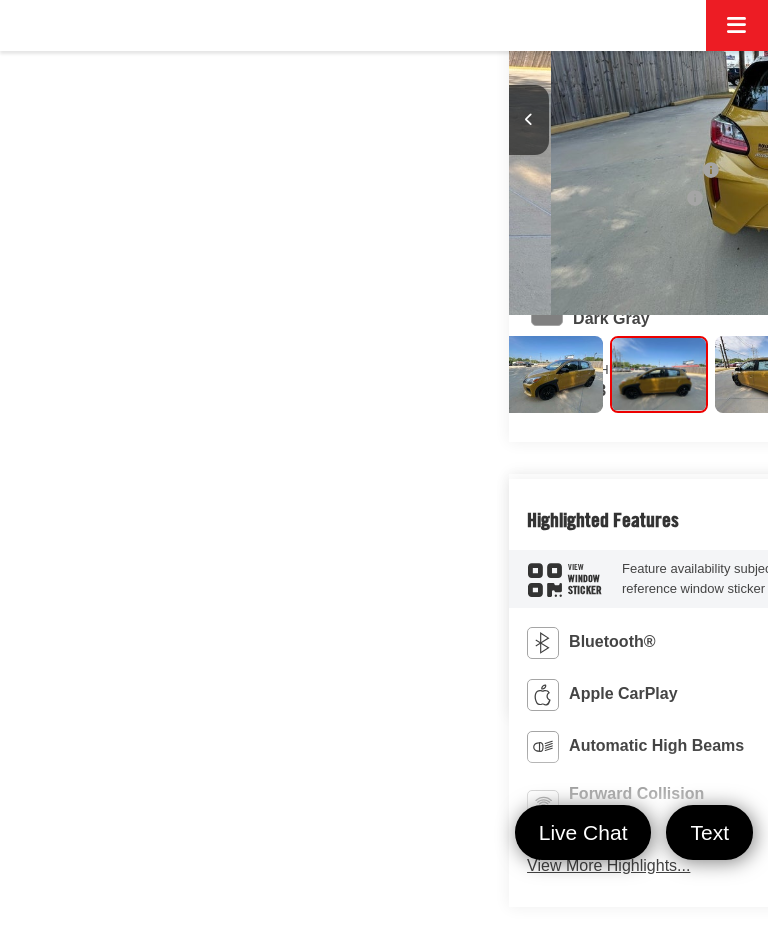 click at bounding box center [552, 374] 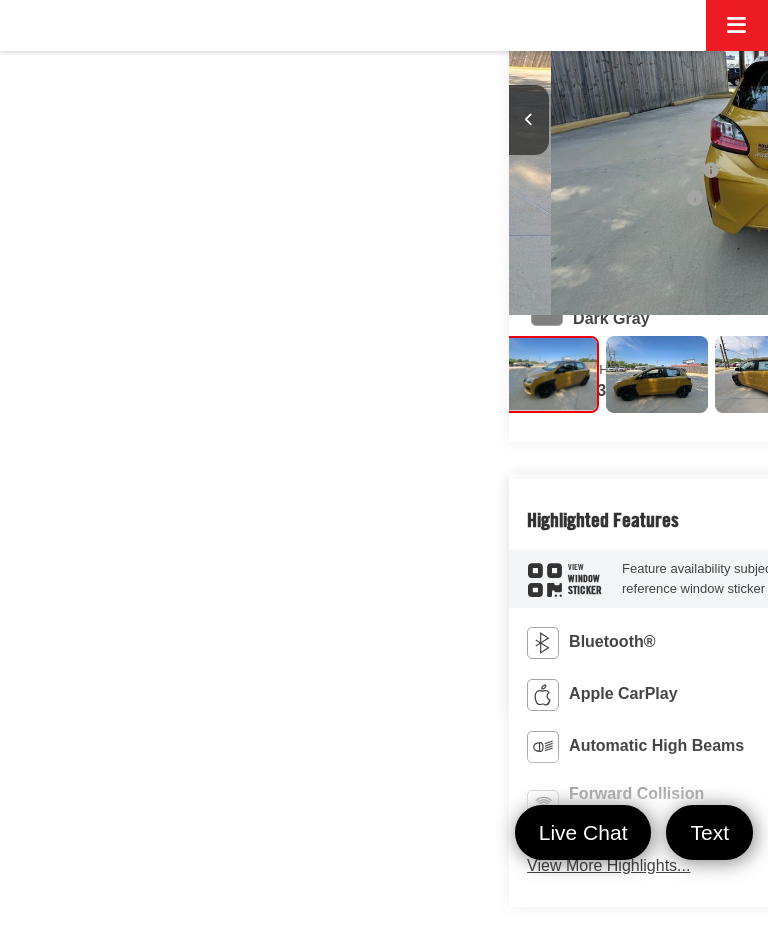 scroll, scrollTop: 0, scrollLeft: 198, axis: horizontal 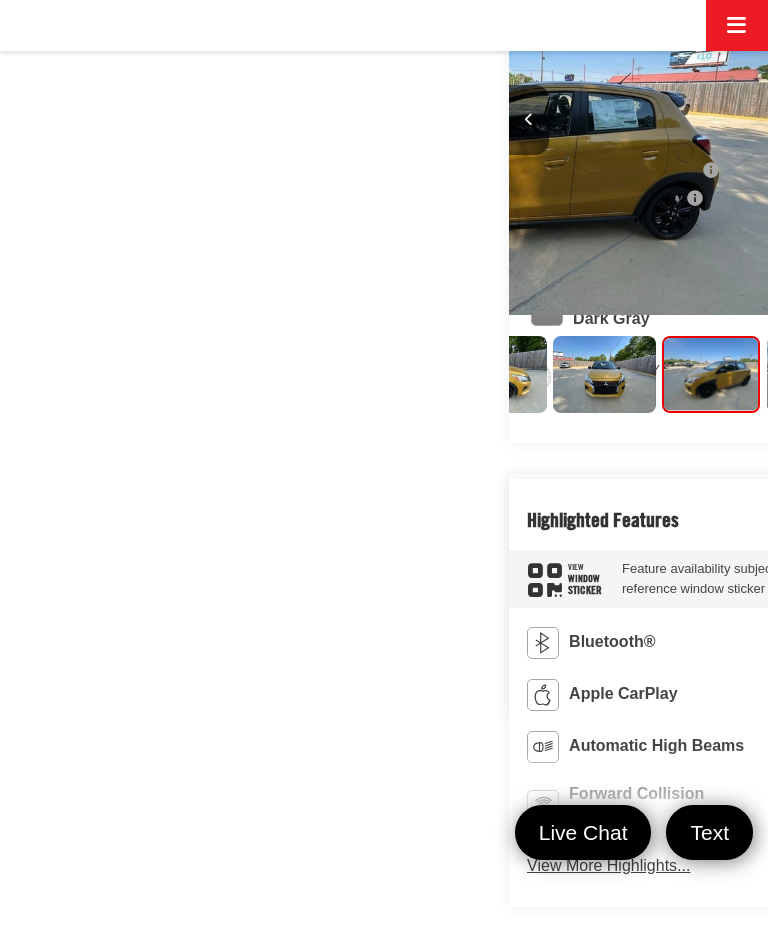 click at bounding box center [495, 374] 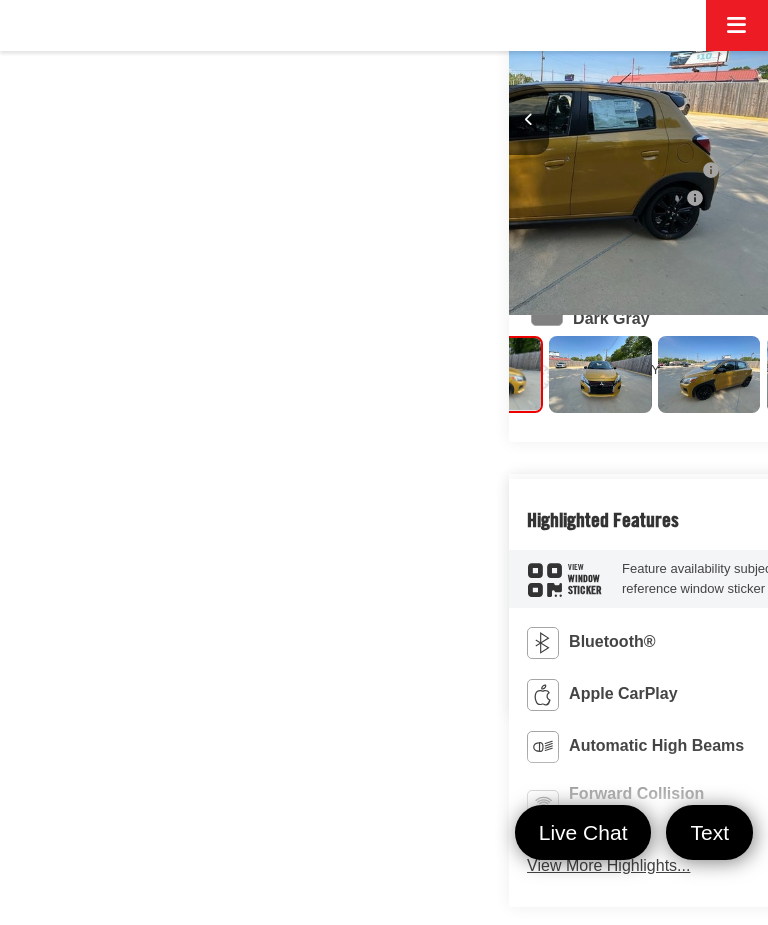 scroll, scrollTop: 0, scrollLeft: 1003, axis: horizontal 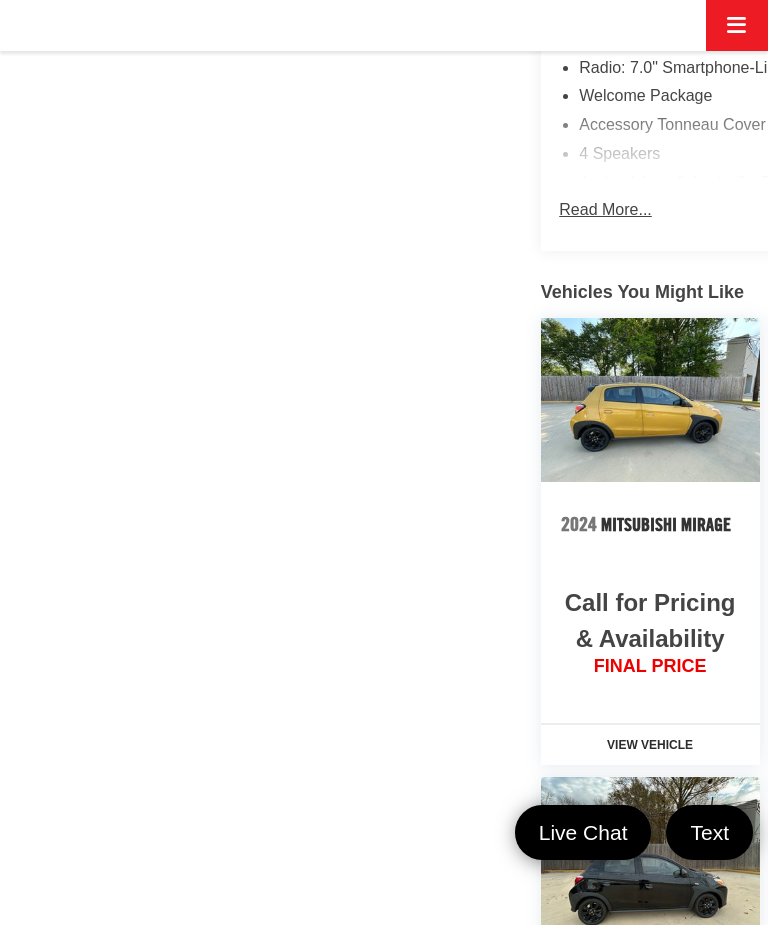 click on "View
Window
Sticker" at bounding box center (614, -666) 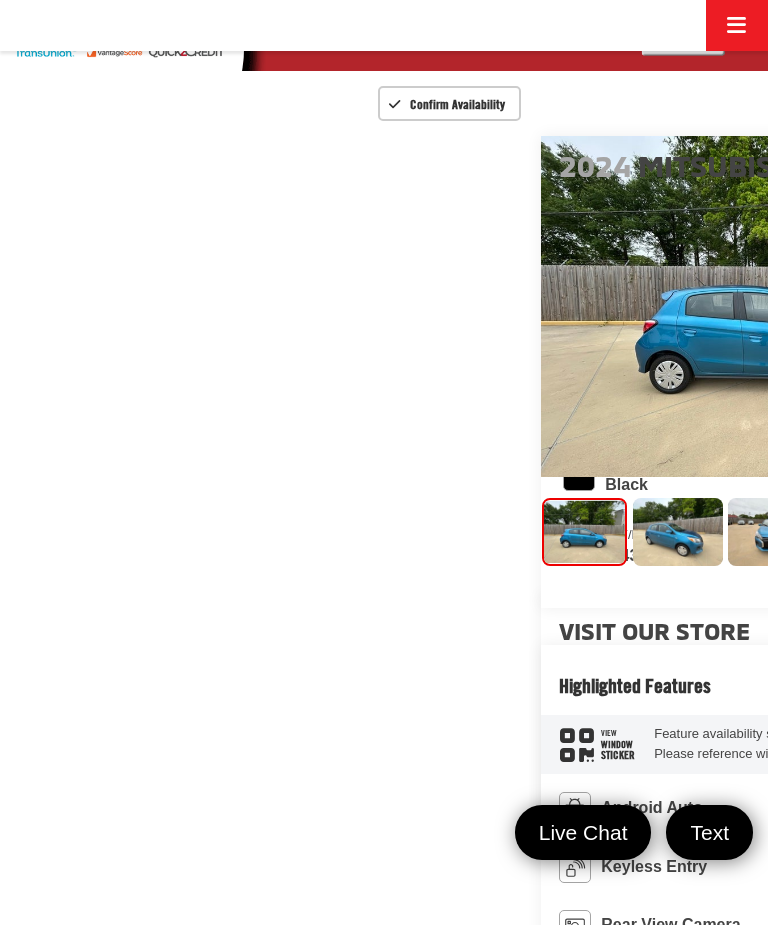 scroll, scrollTop: 132, scrollLeft: 0, axis: vertical 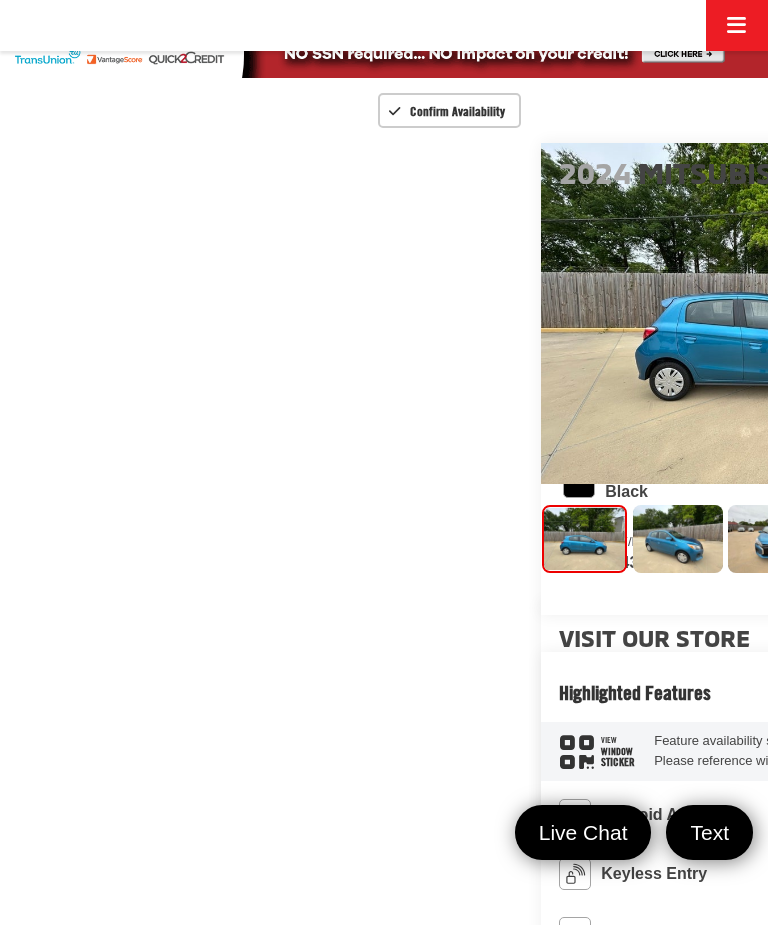 click at bounding box center [975, 314] 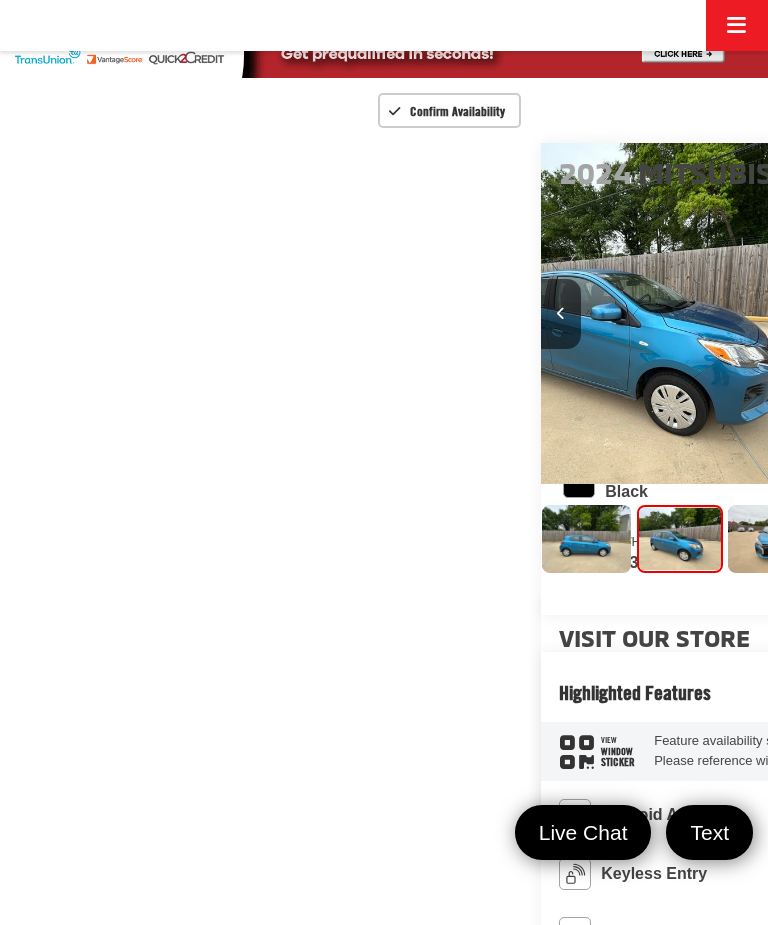 scroll, scrollTop: 0, scrollLeft: 768, axis: horizontal 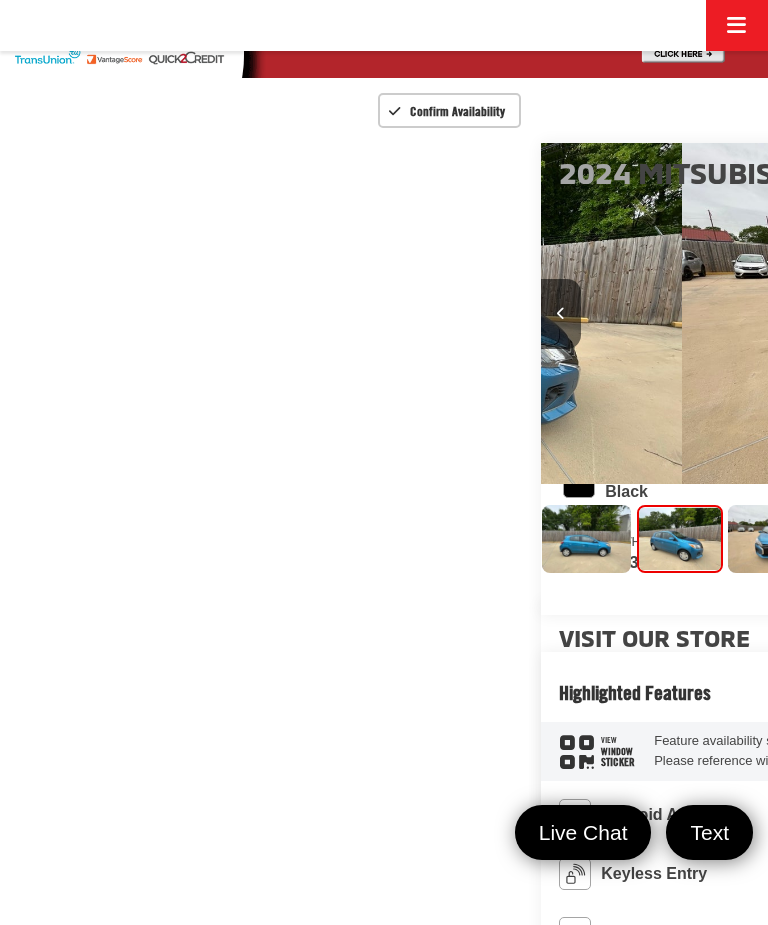 click at bounding box center (975, 313) 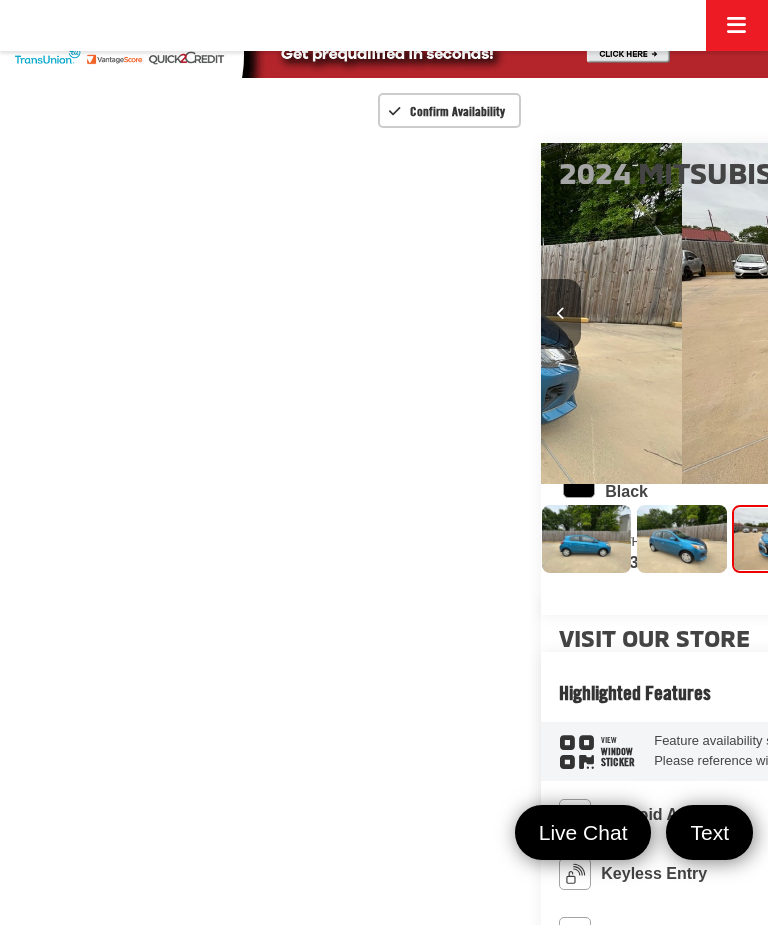 scroll, scrollTop: 0, scrollLeft: 1458, axis: horizontal 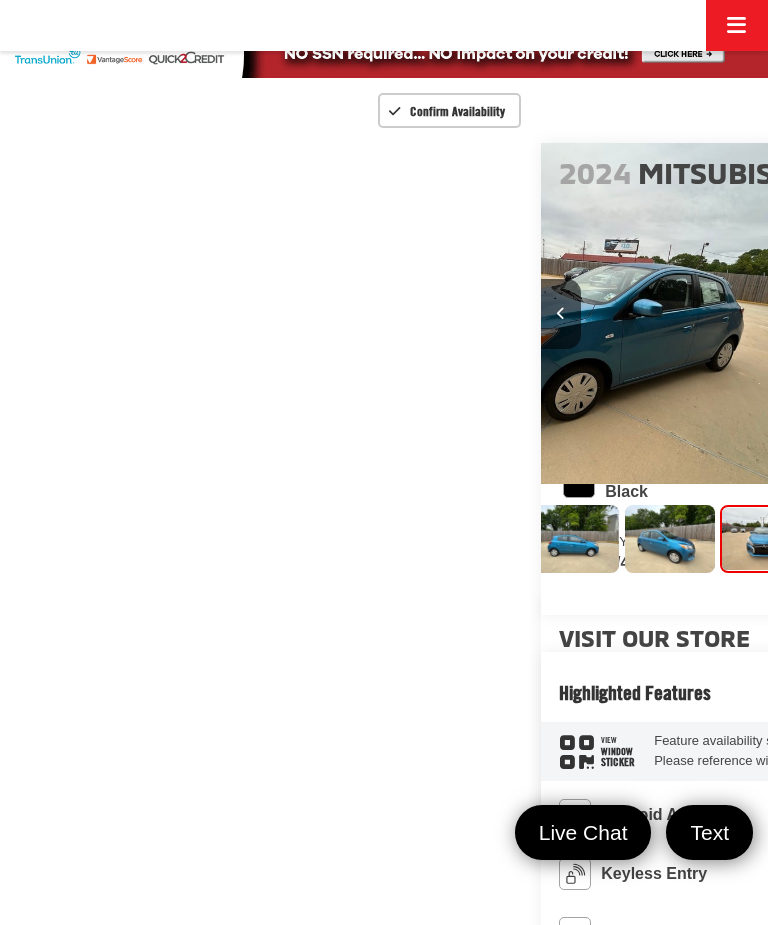 click at bounding box center (975, 313) 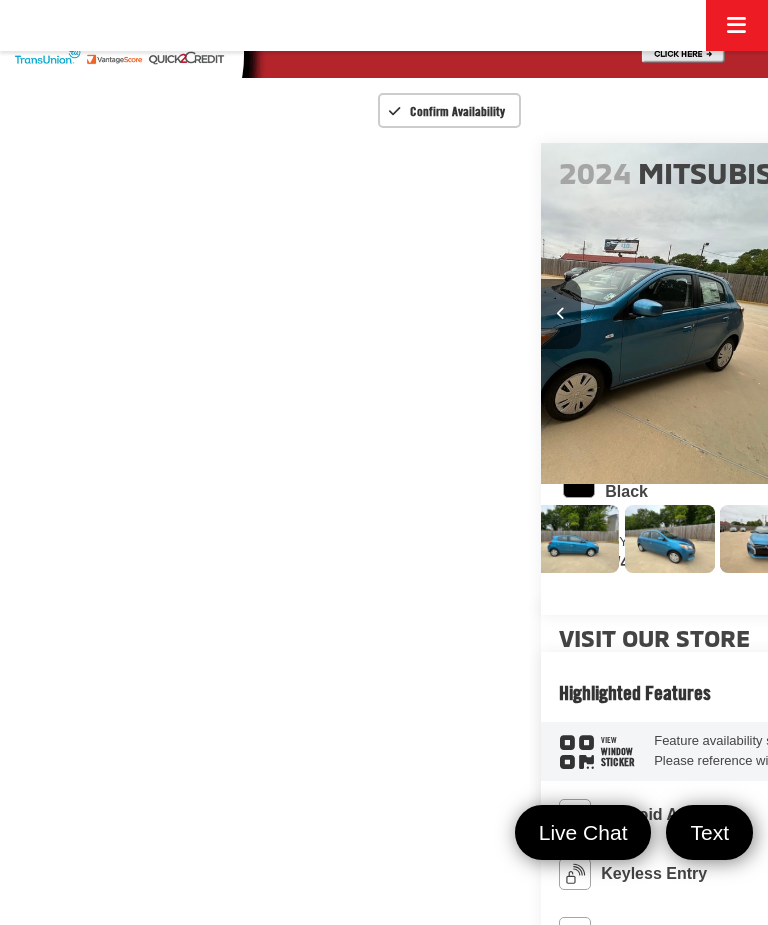scroll, scrollTop: 0, scrollLeft: 2231, axis: horizontal 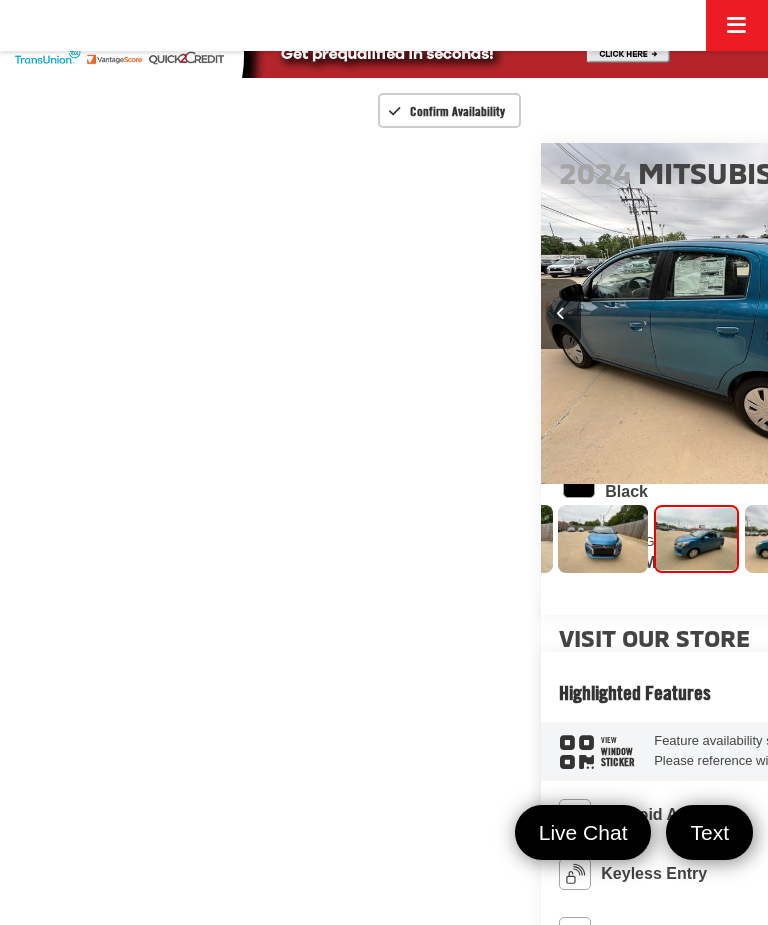 click at bounding box center [975, 314] 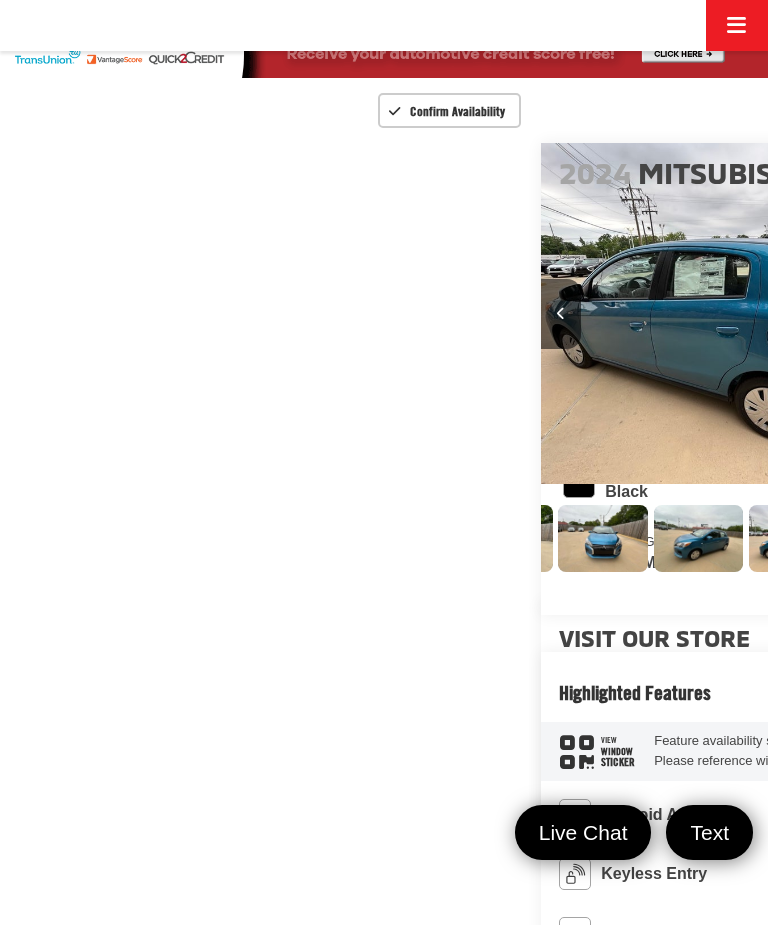 scroll, scrollTop: 0, scrollLeft: 2525, axis: horizontal 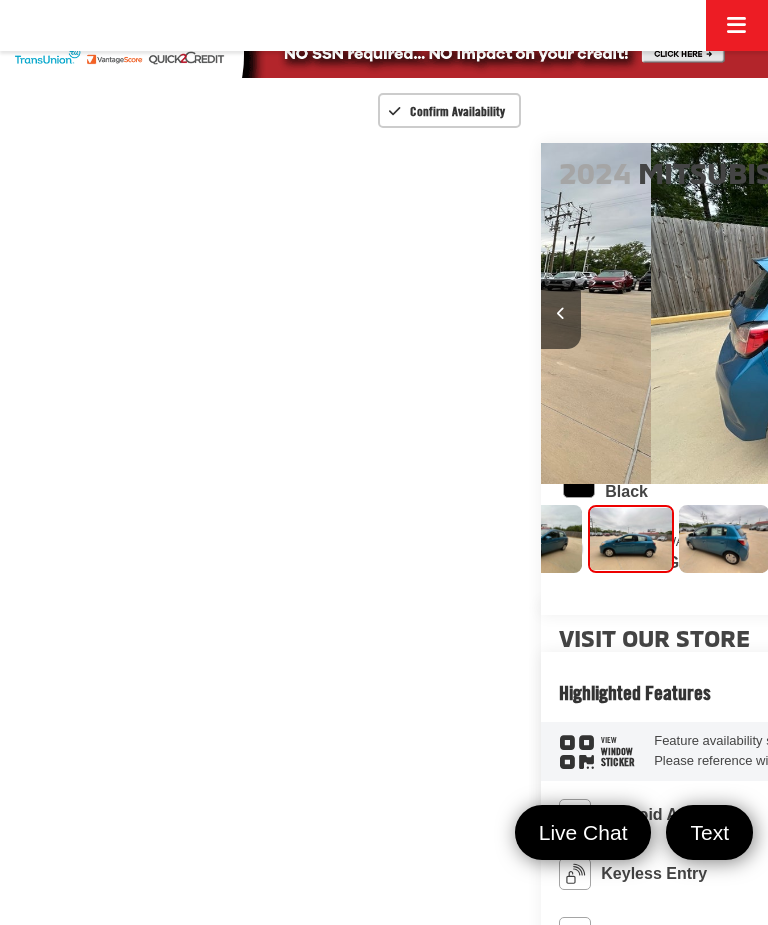 click at bounding box center [975, 314] 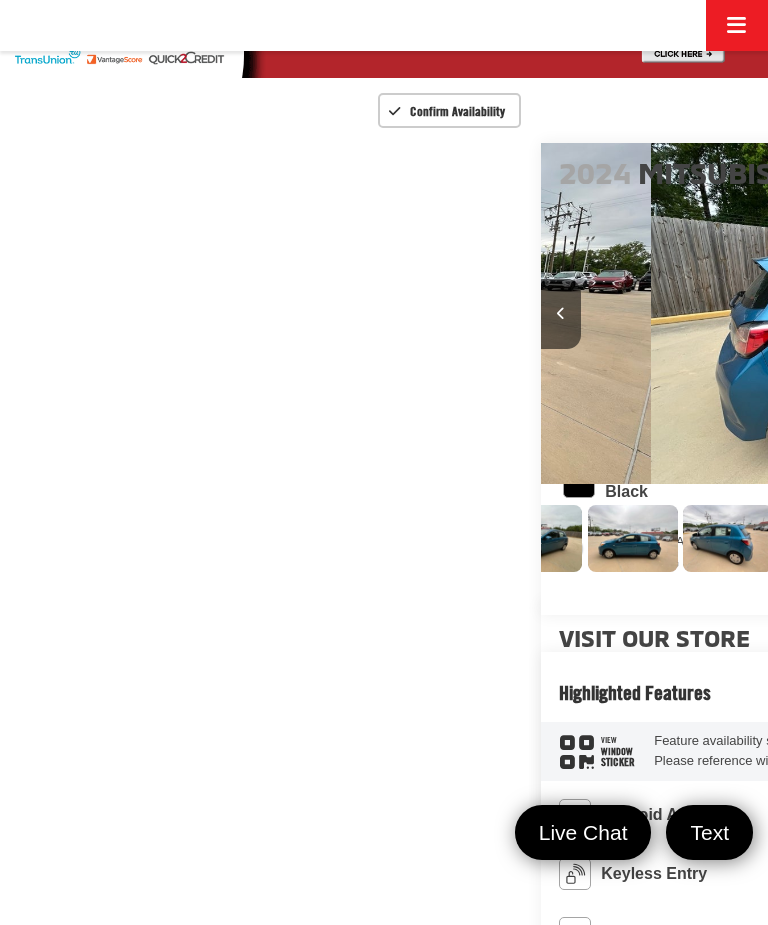 scroll, scrollTop: 0, scrollLeft: 385, axis: horizontal 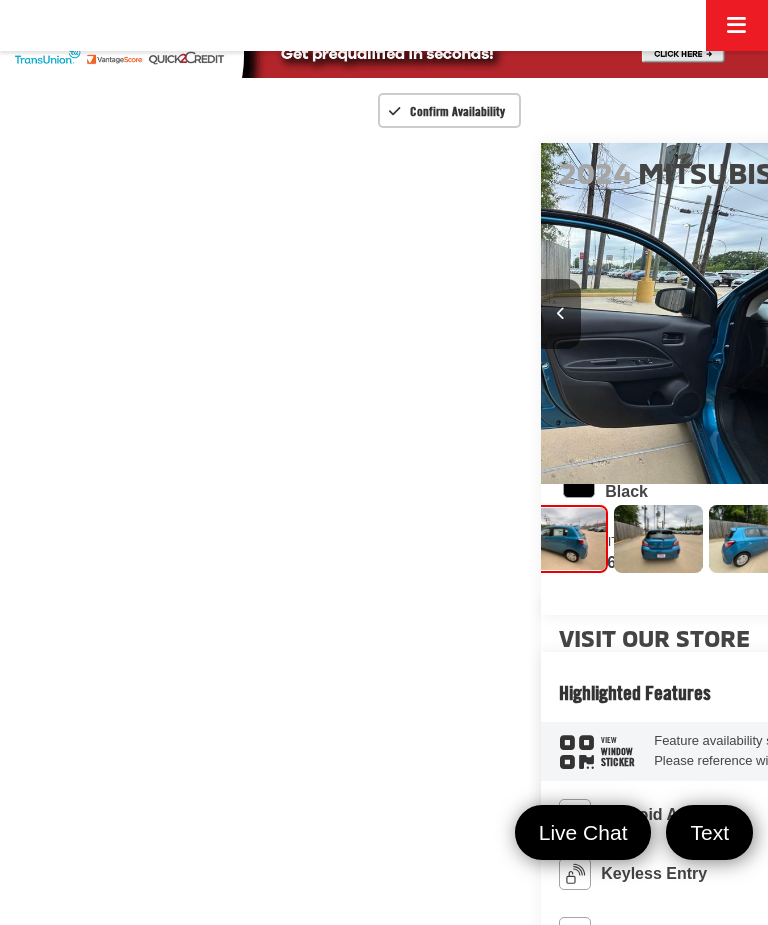 click at bounding box center [975, 314] 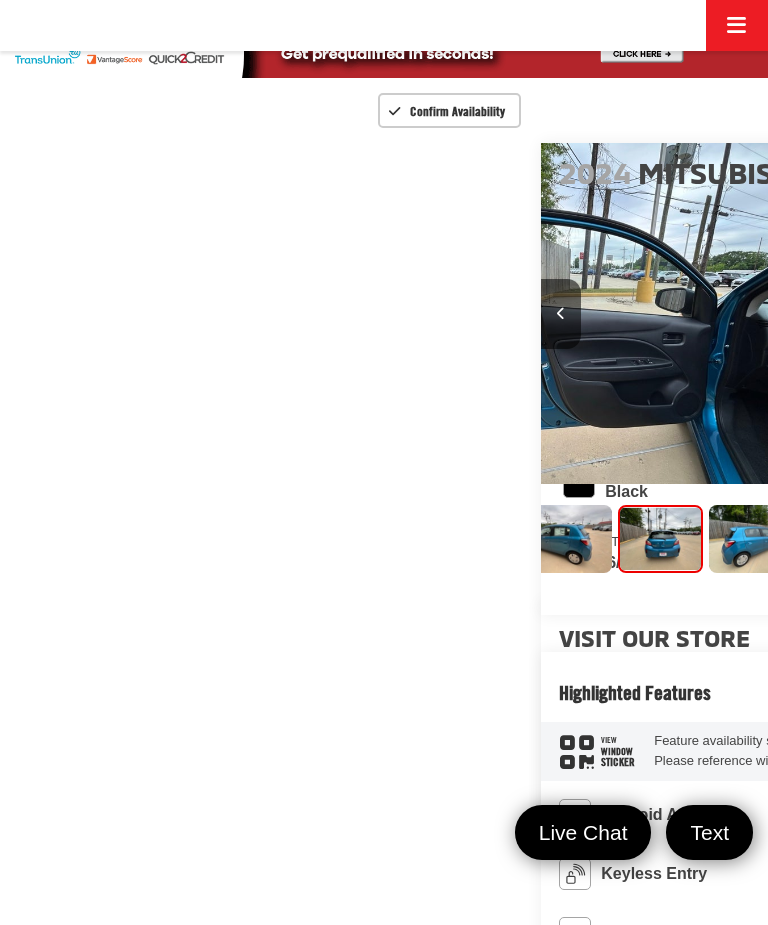 scroll, scrollTop: 0, scrollLeft: 636, axis: horizontal 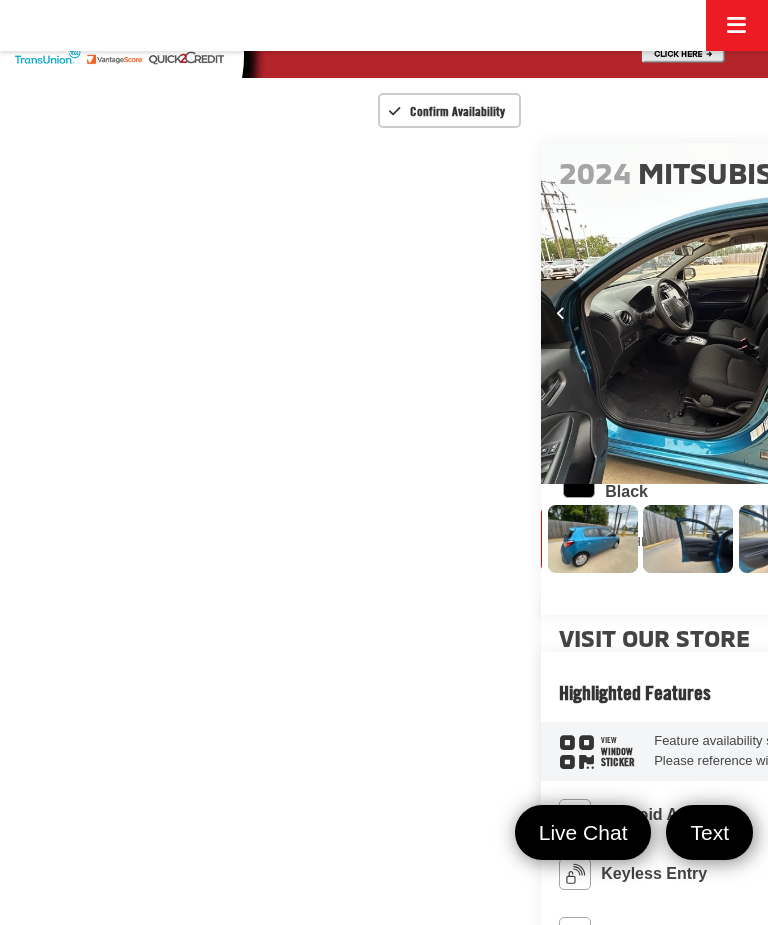 click at bounding box center [975, 314] 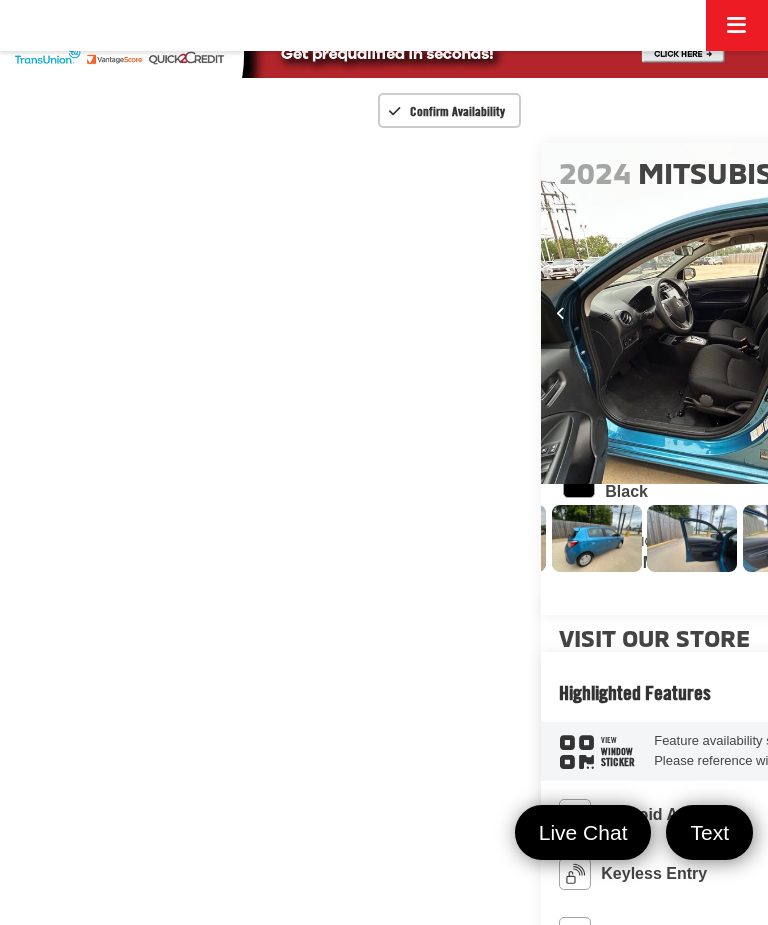 scroll, scrollTop: 0, scrollLeft: 707, axis: horizontal 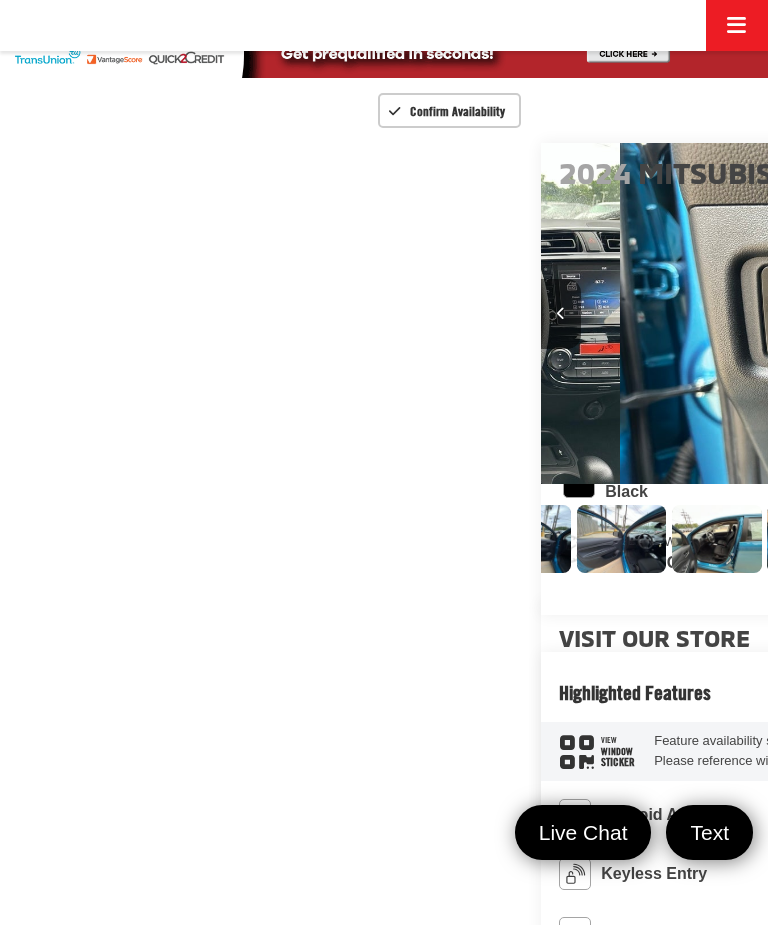 click at bounding box center (975, 314) 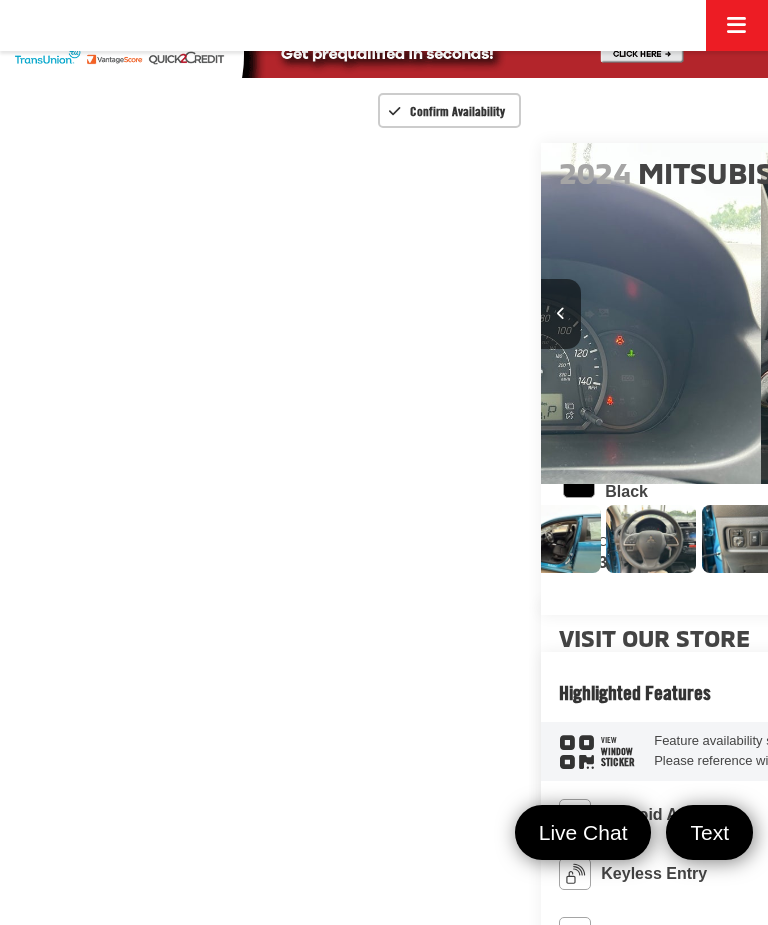 click at bounding box center (975, 314) 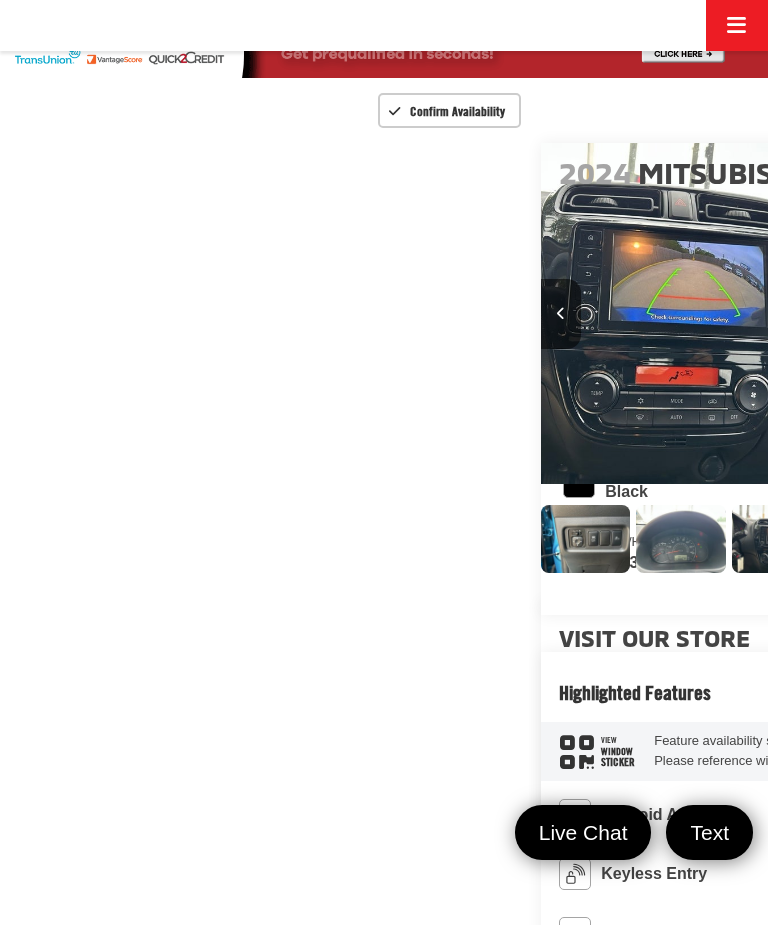 click at bounding box center (975, 314) 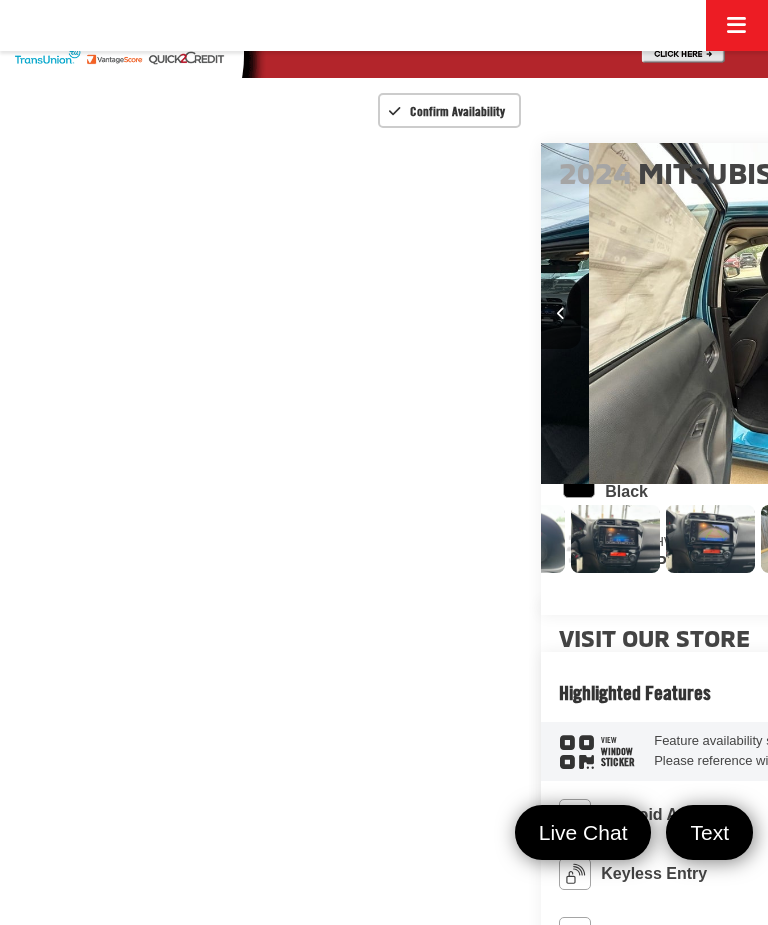 click at bounding box center [975, 314] 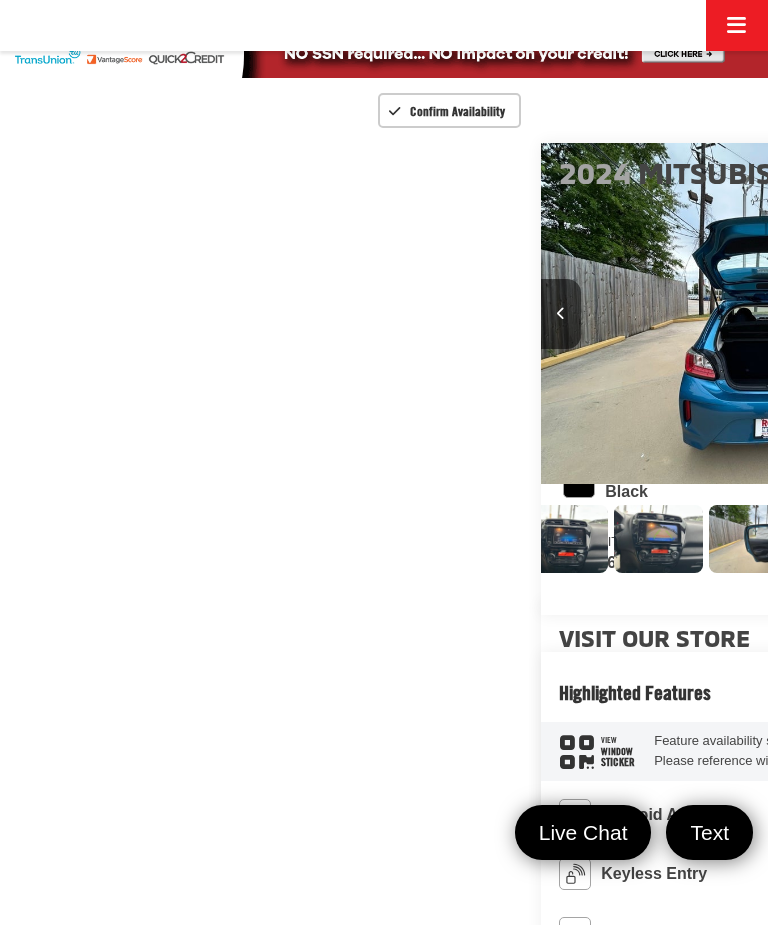 click at bounding box center [975, 314] 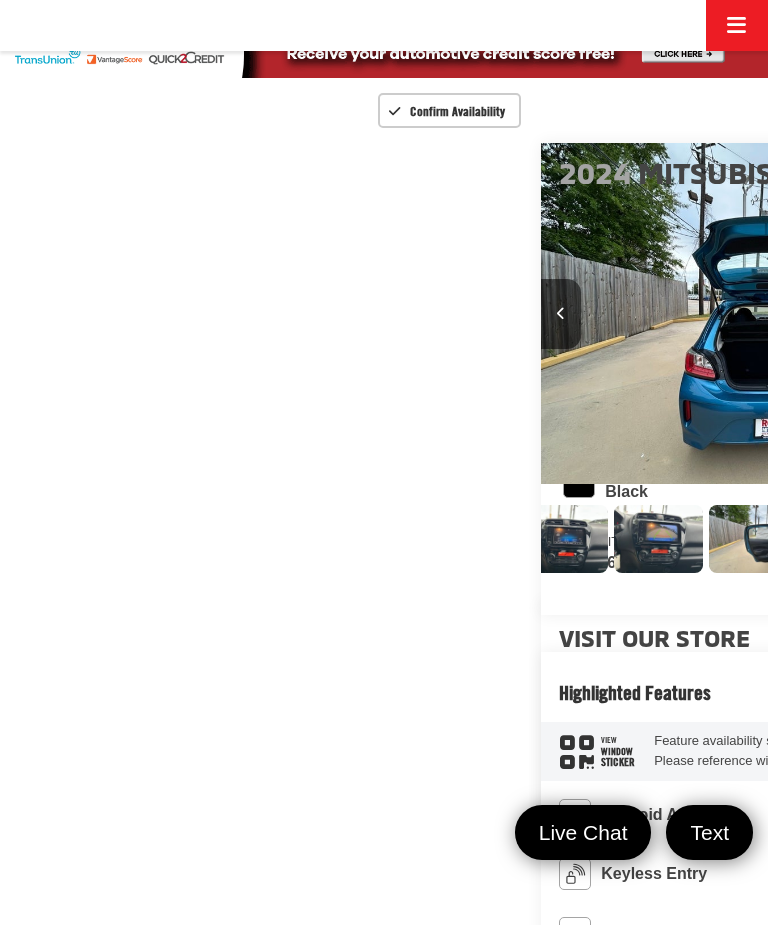 click at bounding box center (975, 314) 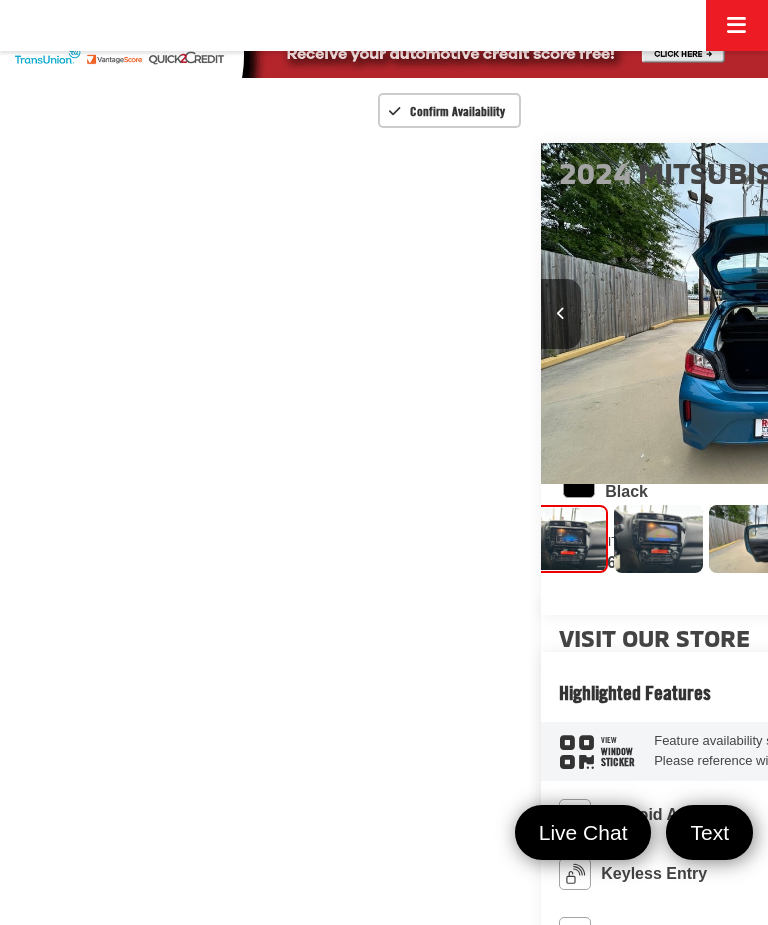 click at bounding box center [975, 313] 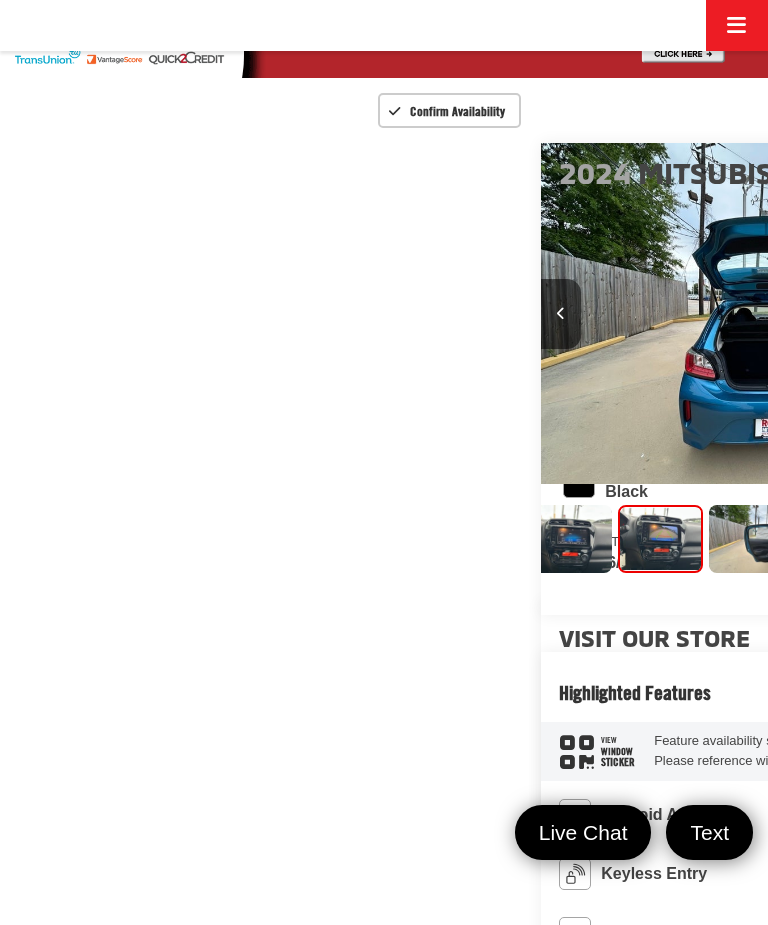 click at bounding box center [975, 314] 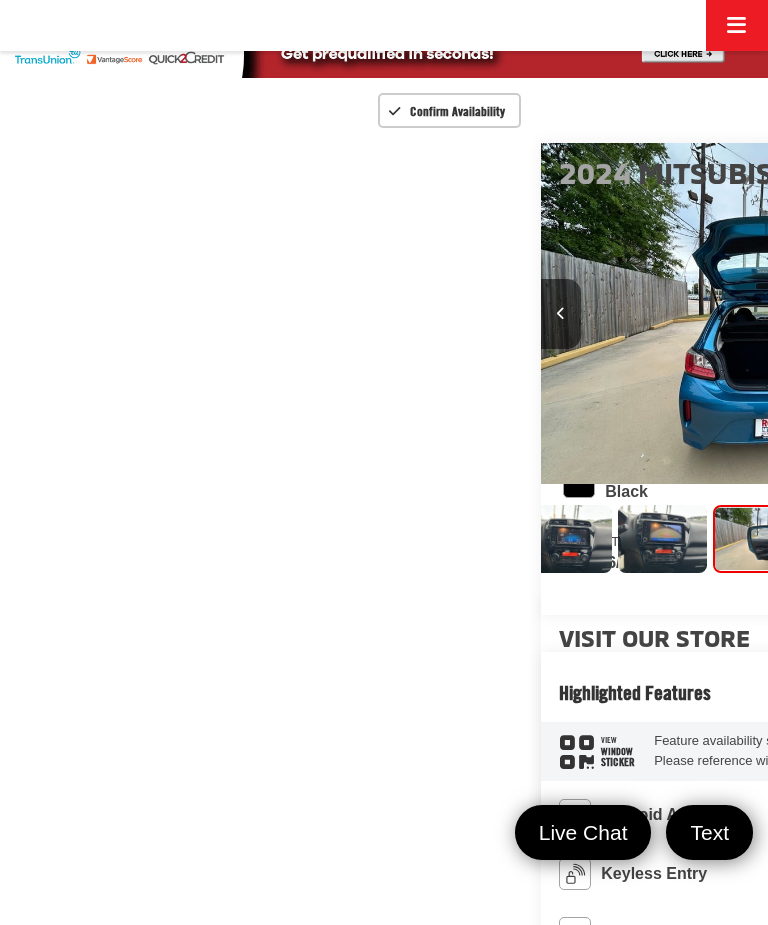 click at bounding box center (975, 313) 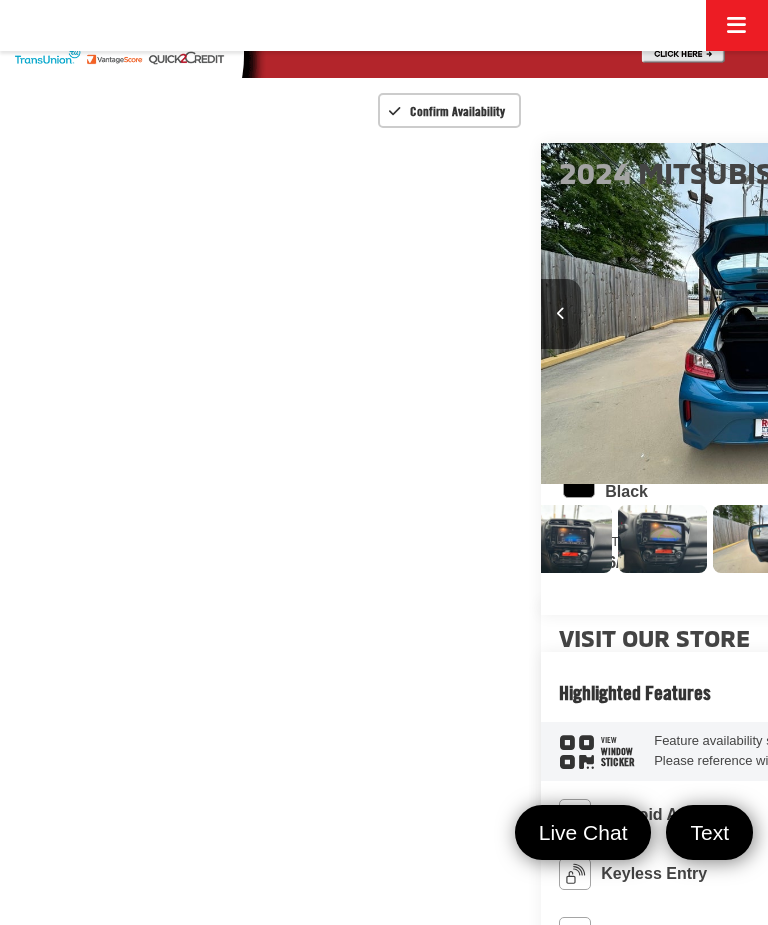 click at bounding box center [975, 314] 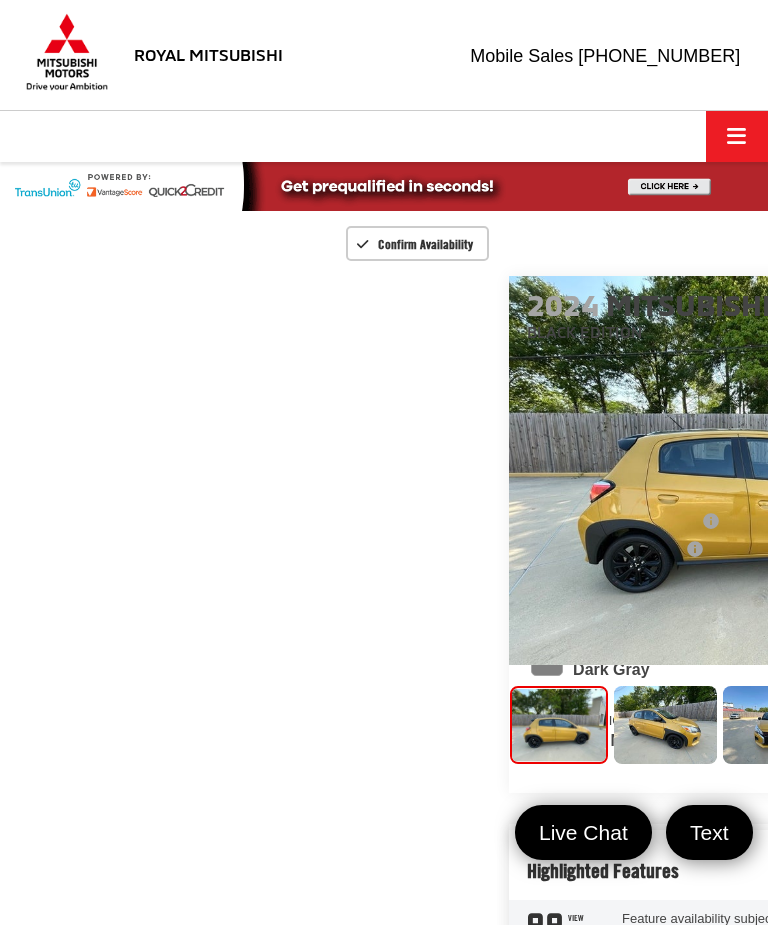 scroll, scrollTop: 0, scrollLeft: 0, axis: both 